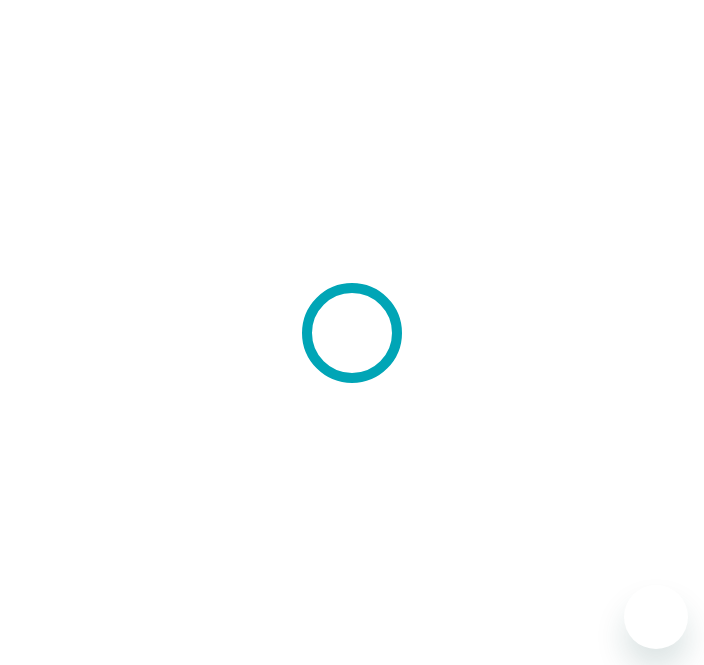 scroll, scrollTop: 0, scrollLeft: 0, axis: both 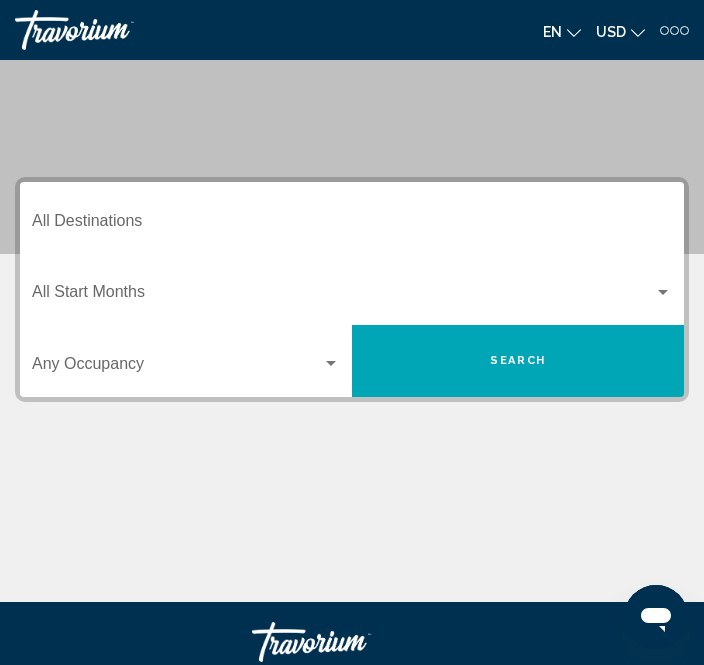 click at bounding box center [331, 364] 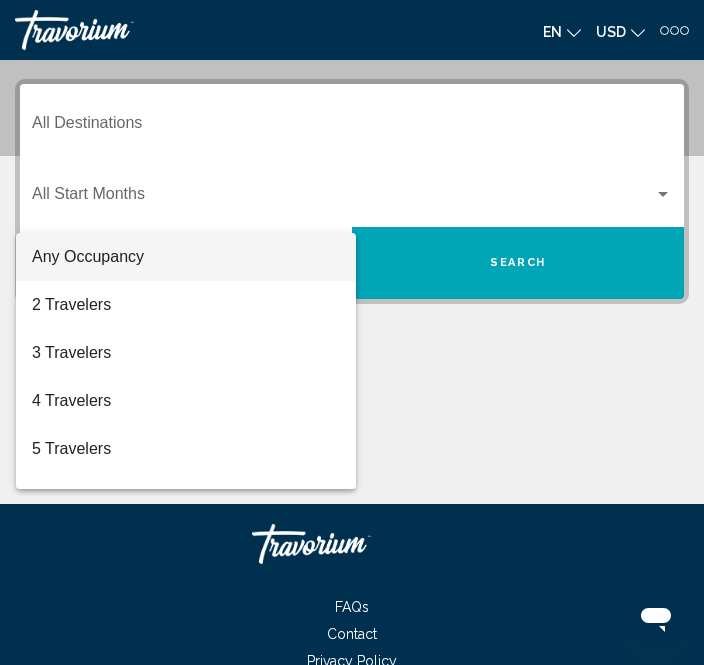 scroll, scrollTop: 218, scrollLeft: 0, axis: vertical 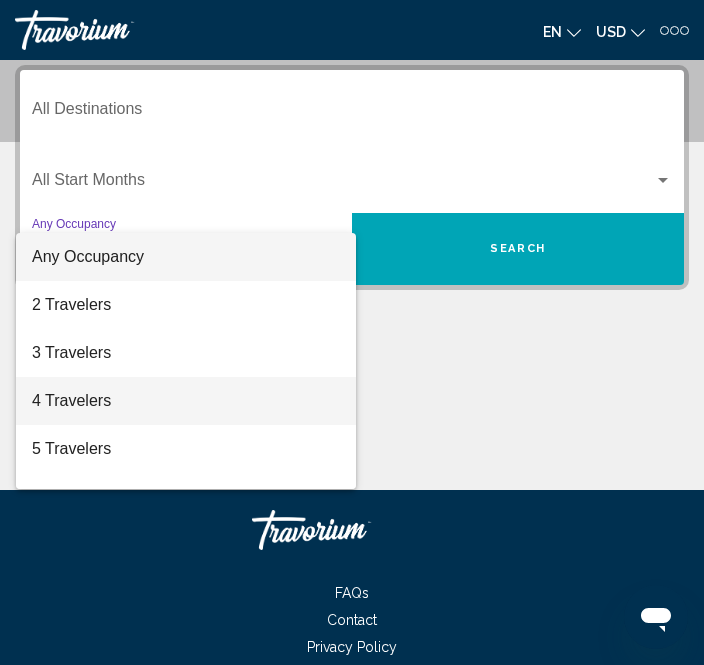 click on "4 Travelers" at bounding box center [186, 401] 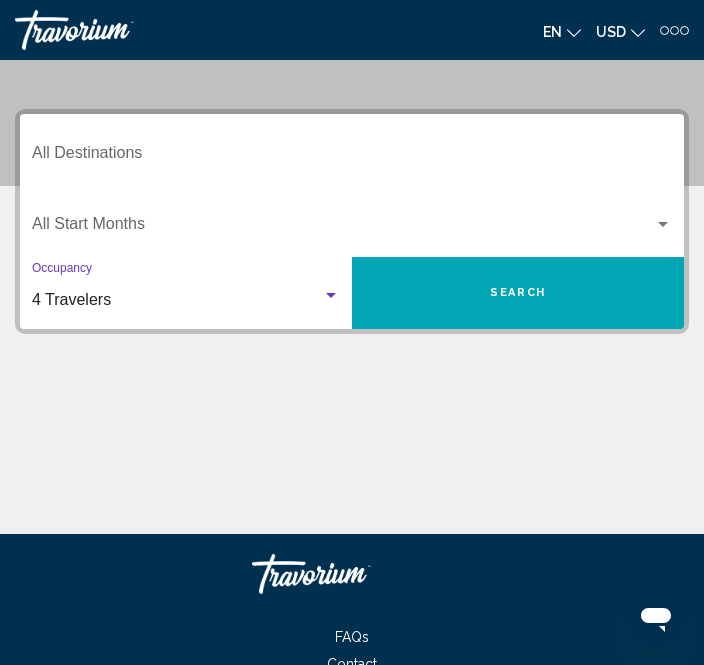 scroll, scrollTop: 164, scrollLeft: 0, axis: vertical 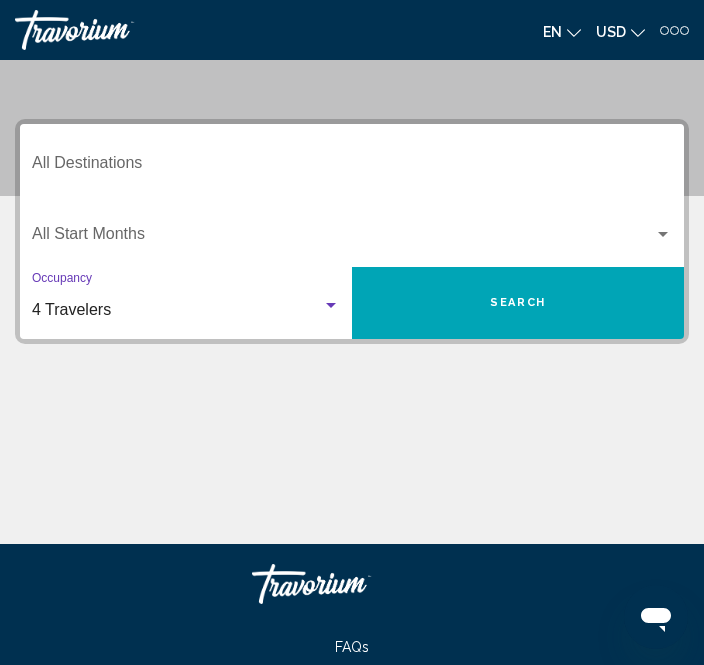 click on "Destination All Destinations" at bounding box center [352, 167] 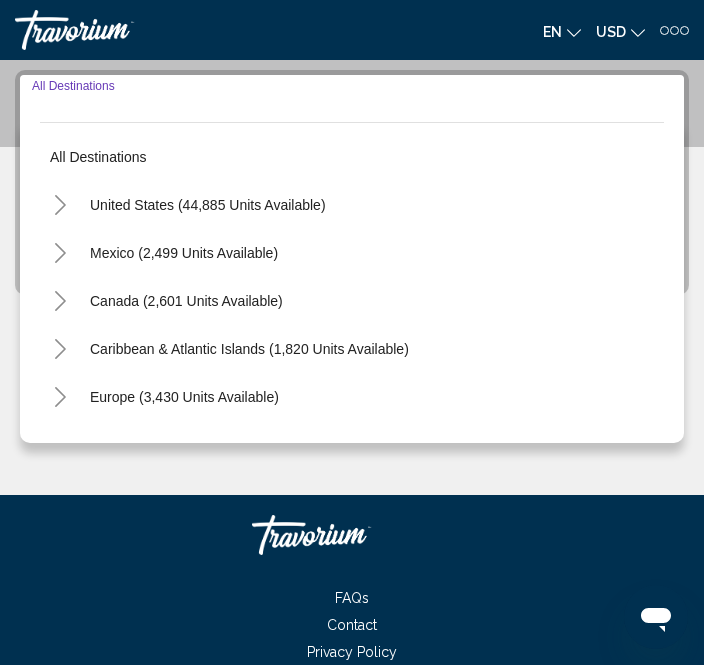 scroll, scrollTop: 218, scrollLeft: 0, axis: vertical 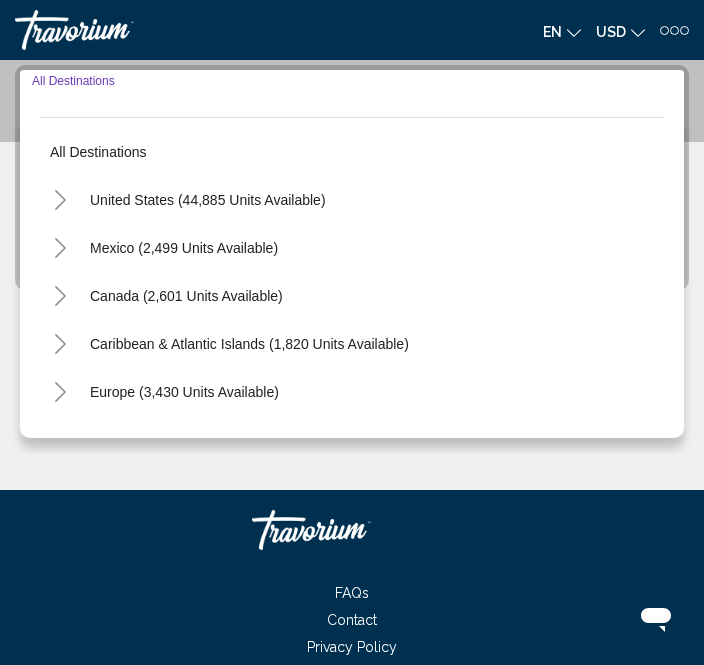 click on "United States (44,885 units available)" at bounding box center [184, 248] 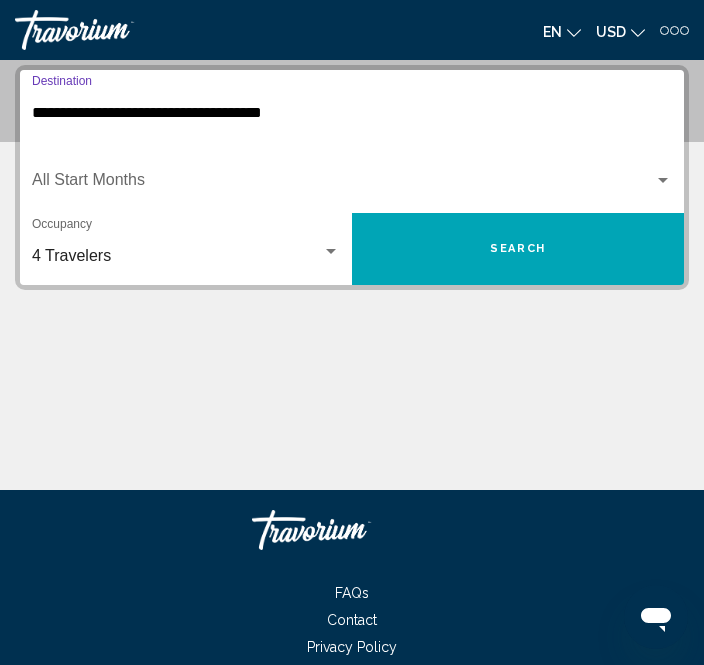click at bounding box center [343, 184] 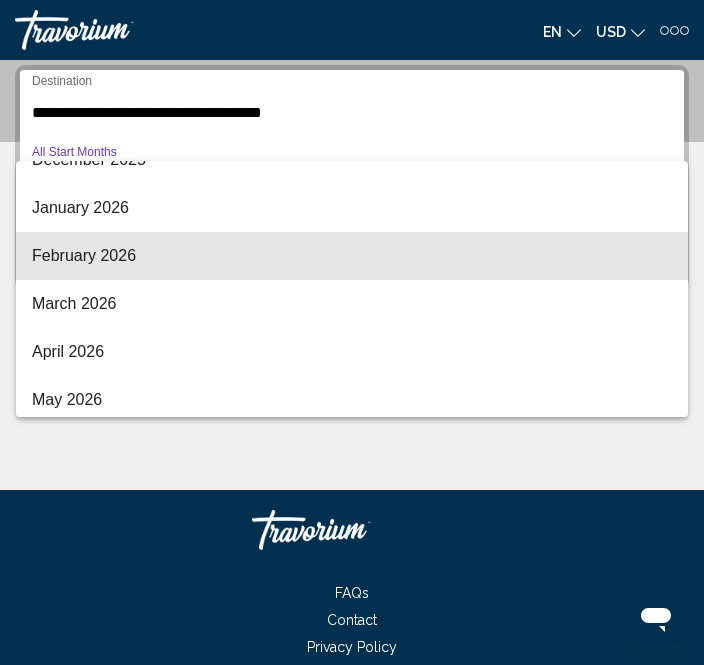 scroll, scrollTop: 266, scrollLeft: 0, axis: vertical 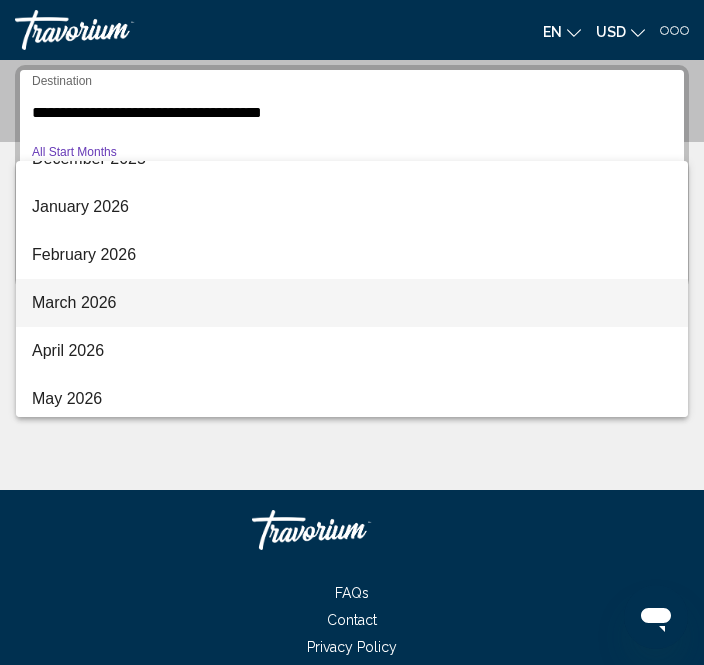 click on "March 2026" at bounding box center (352, 303) 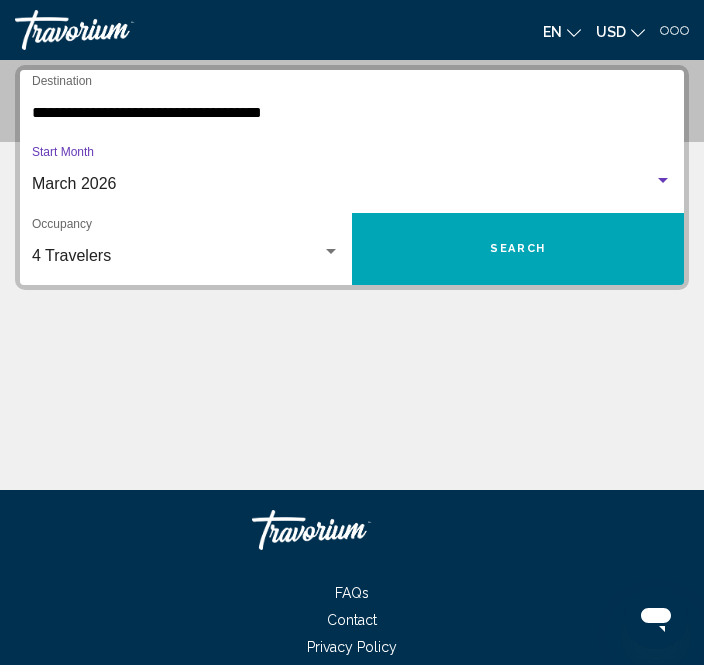 click on "Search" at bounding box center [518, 249] 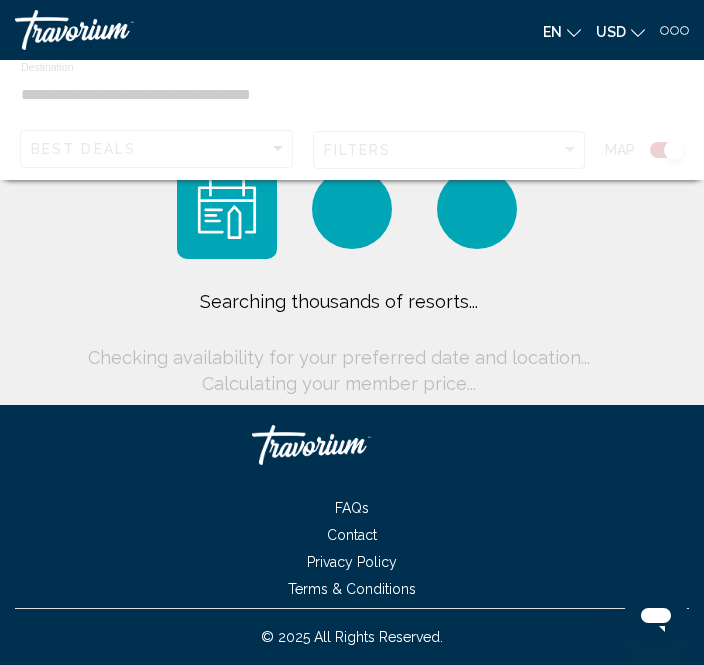 scroll, scrollTop: 0, scrollLeft: 0, axis: both 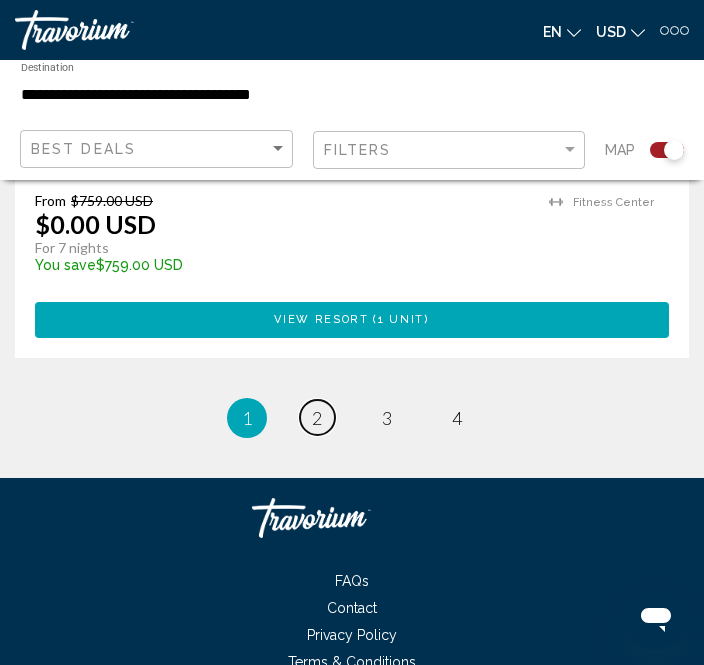 click on "page  2" at bounding box center (317, 417) 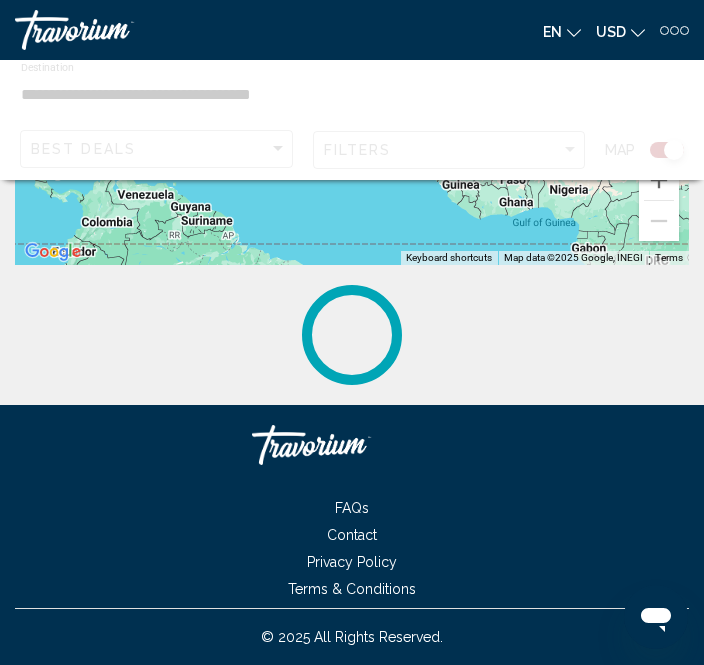 scroll, scrollTop: 0, scrollLeft: 0, axis: both 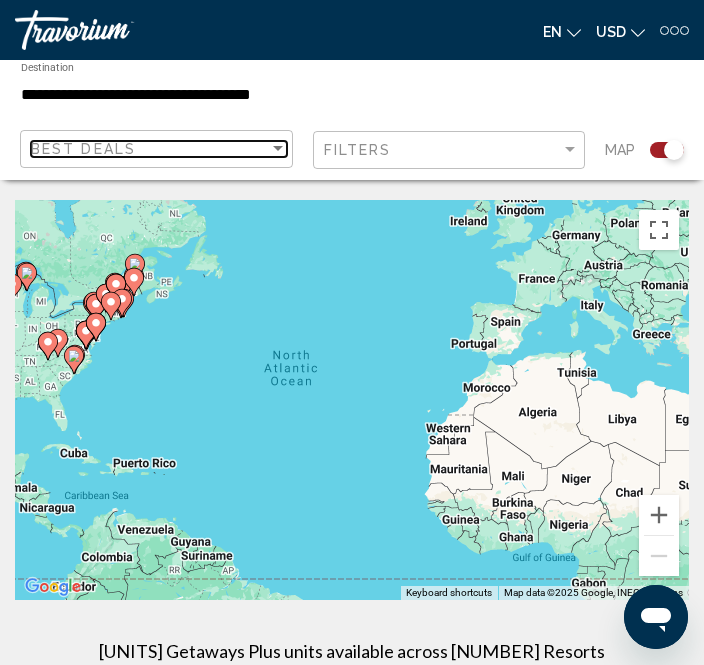 click on "Best Deals" at bounding box center (150, 149) 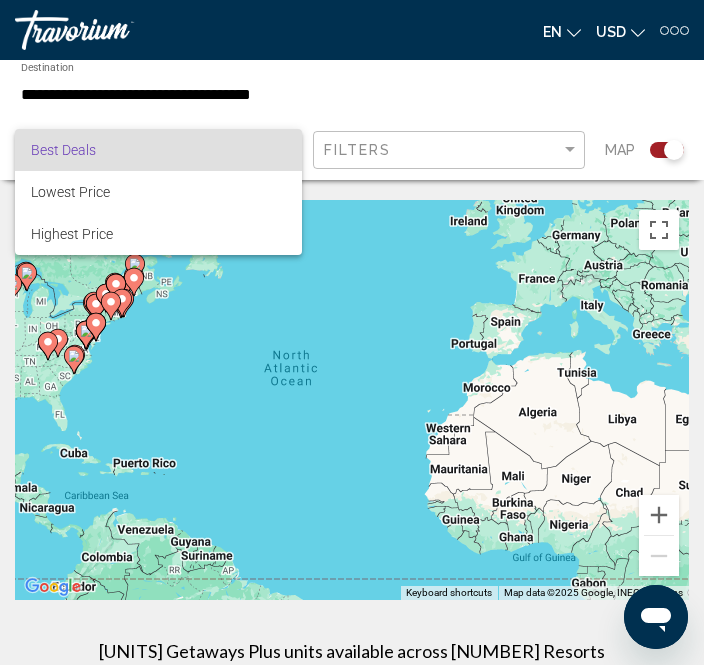 click at bounding box center (352, 332) 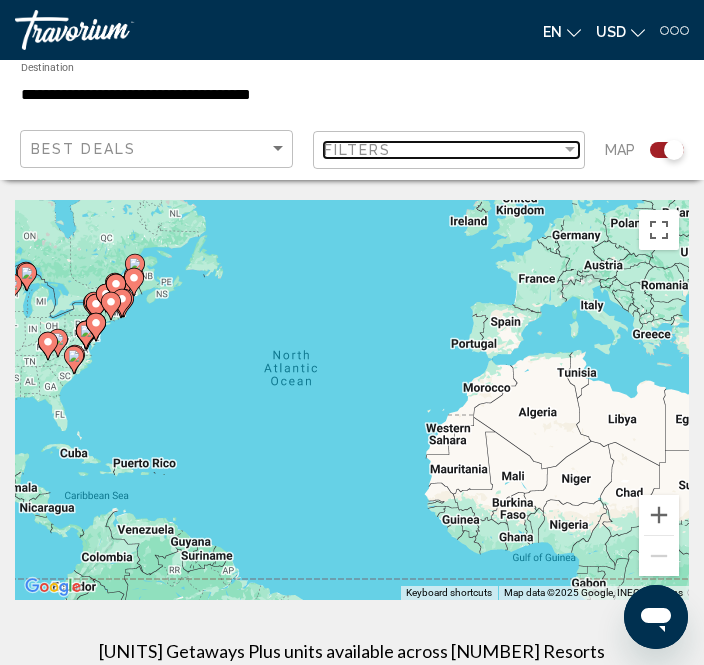 click at bounding box center (570, 150) 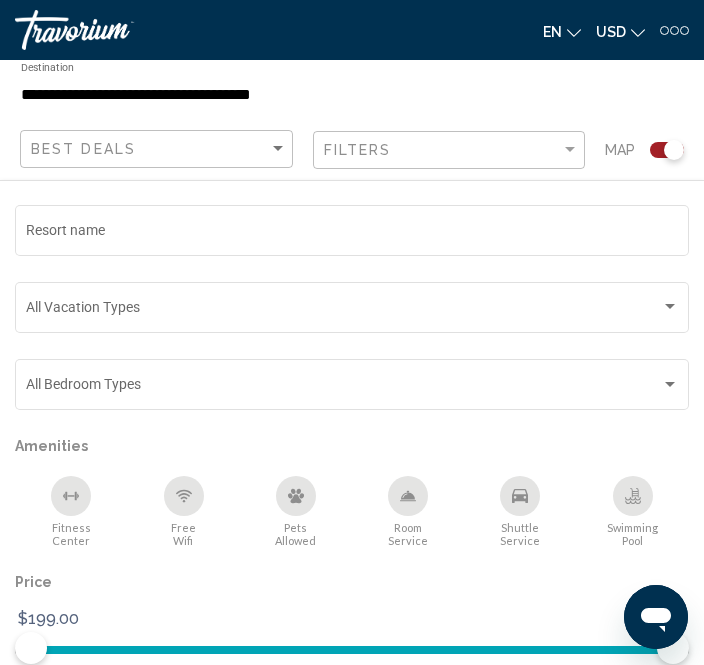 click at bounding box center [352, 388] 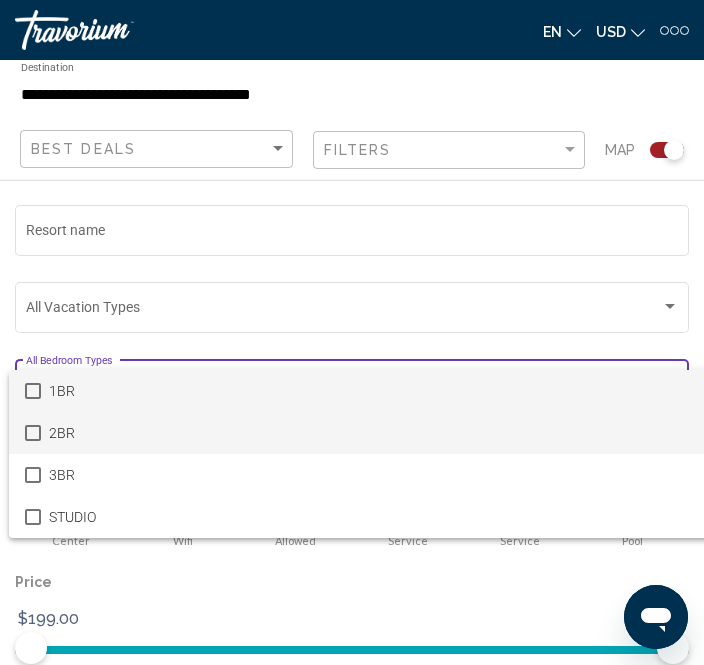 click on "2BR" at bounding box center [367, 433] 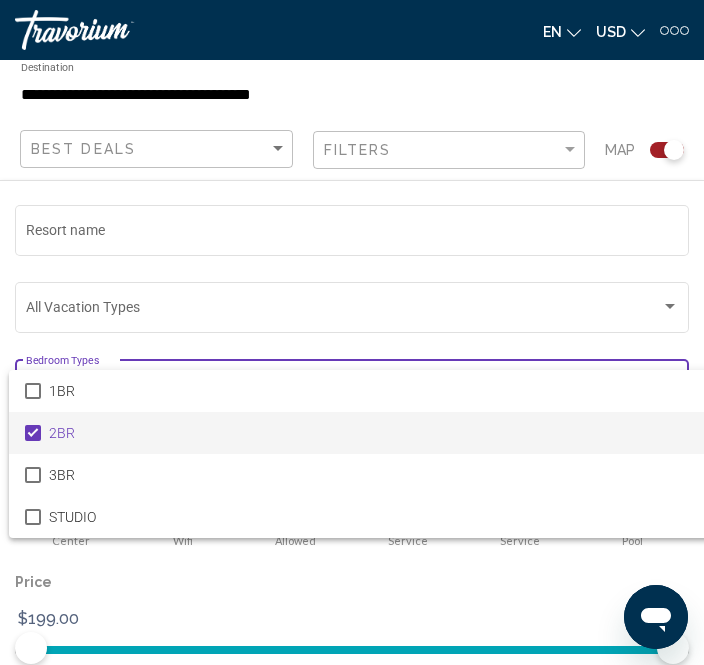 click at bounding box center [352, 332] 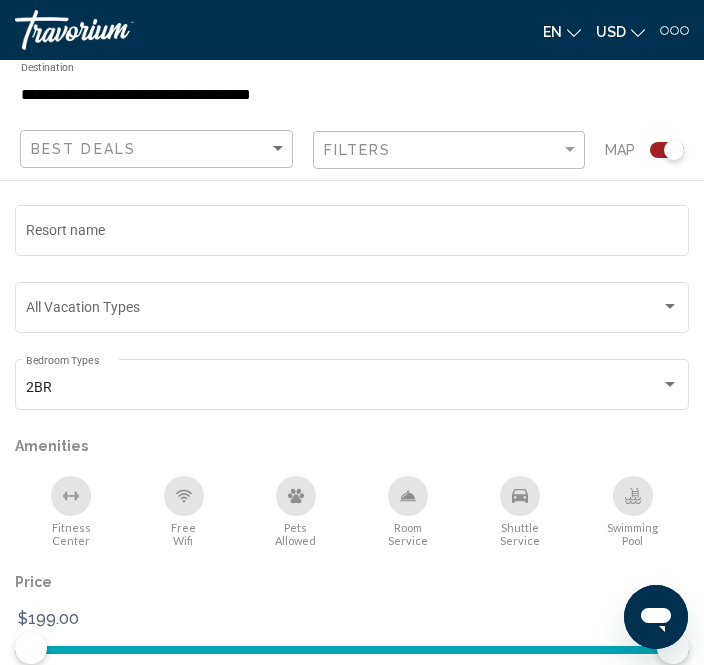 click on "Vacation Types All Vacation Types" 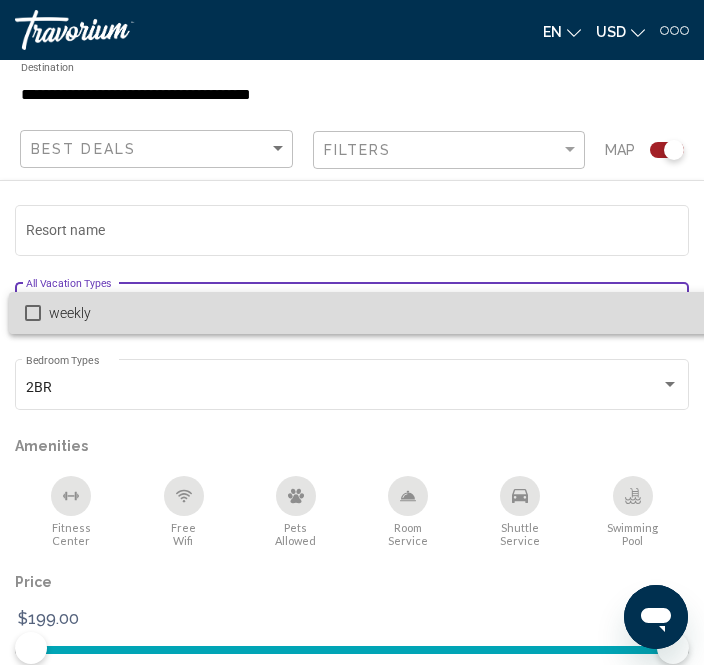 click on "weekly" at bounding box center (367, 313) 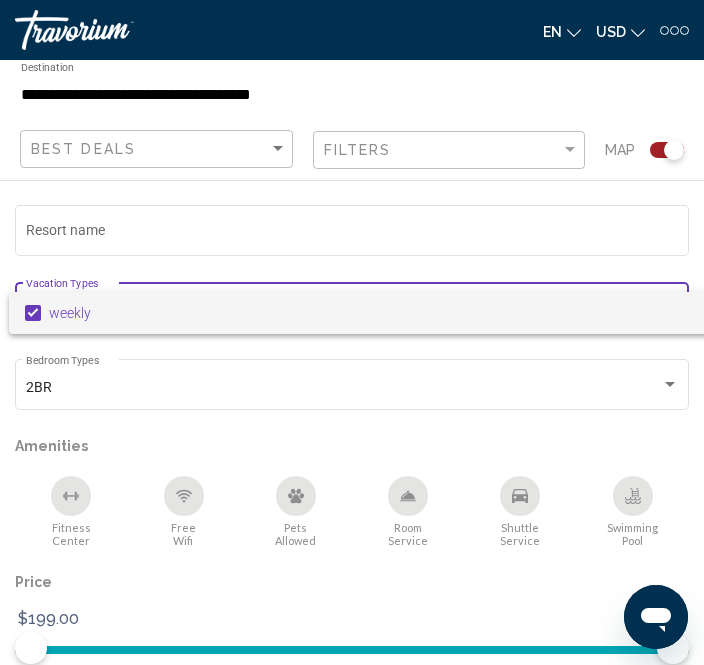 click at bounding box center [352, 332] 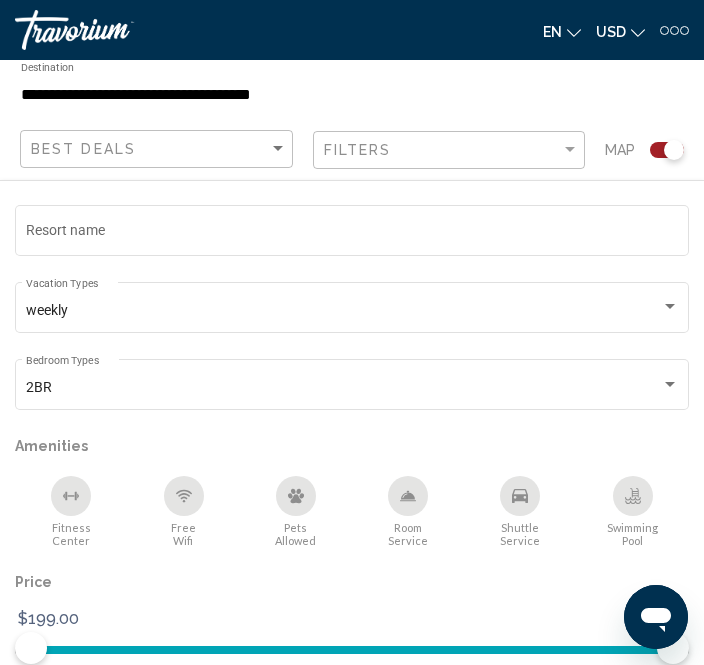 click 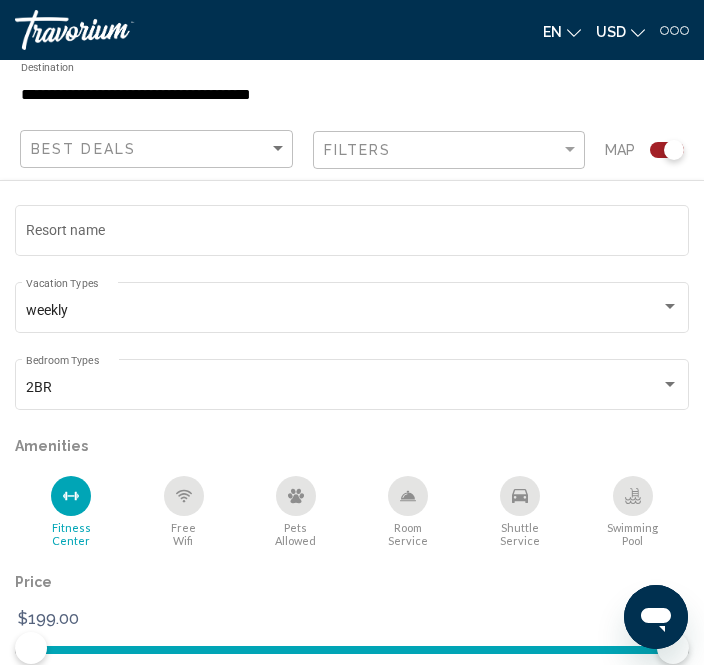 click 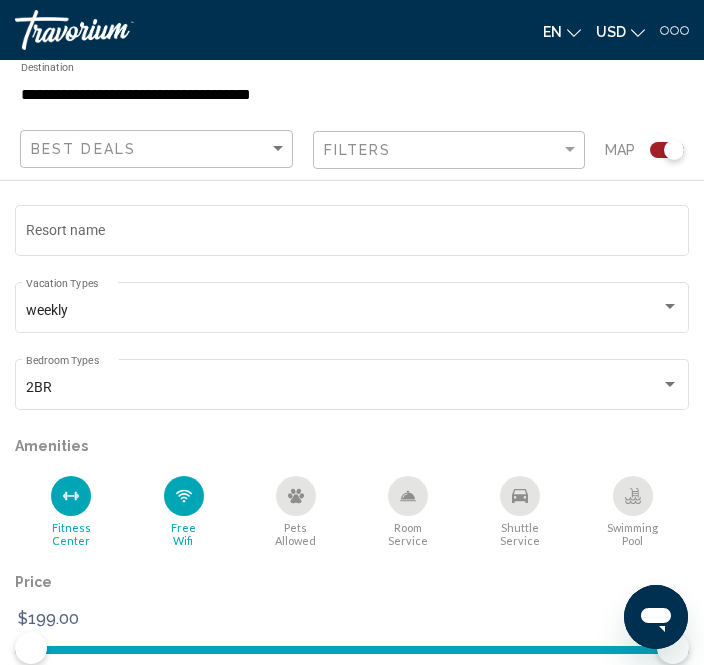 click 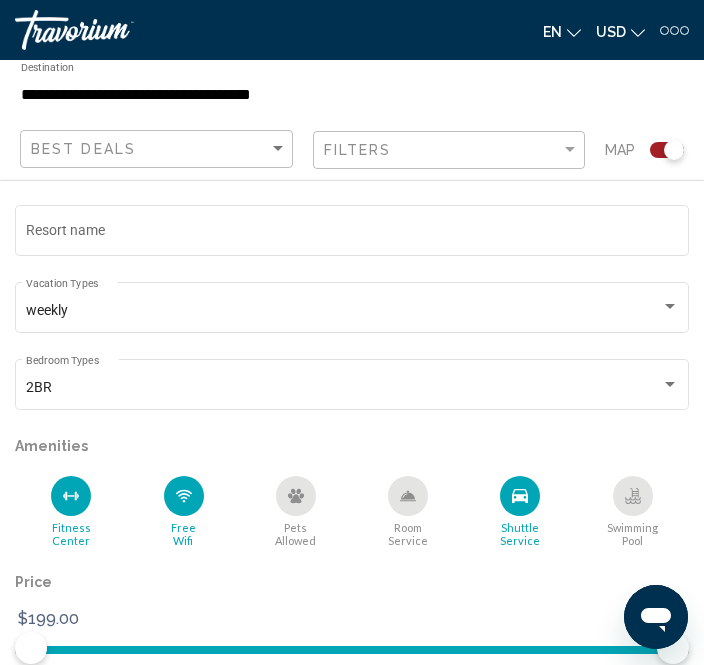 click 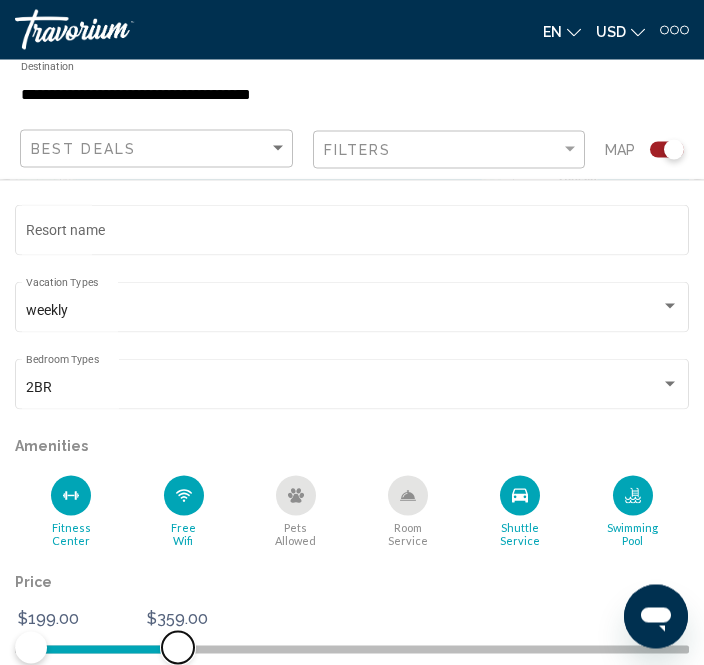 scroll, scrollTop: 196, scrollLeft: 0, axis: vertical 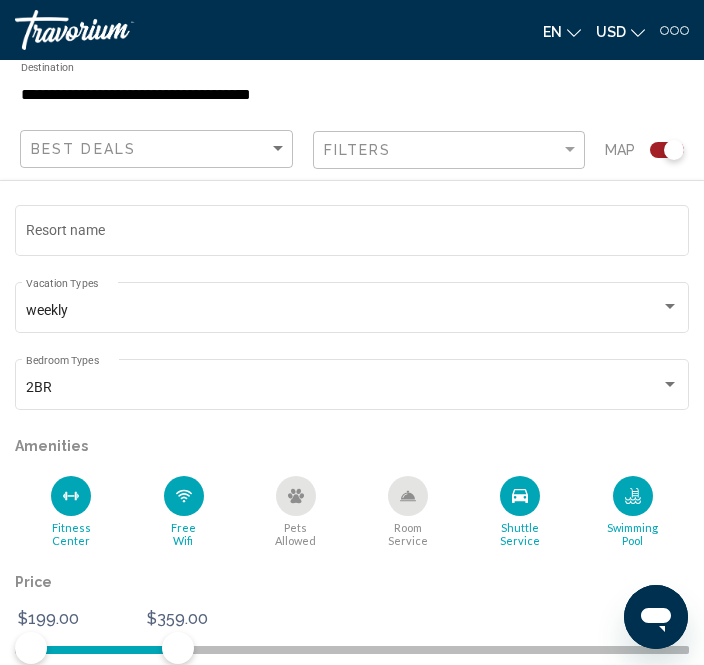 click on "Show Results" 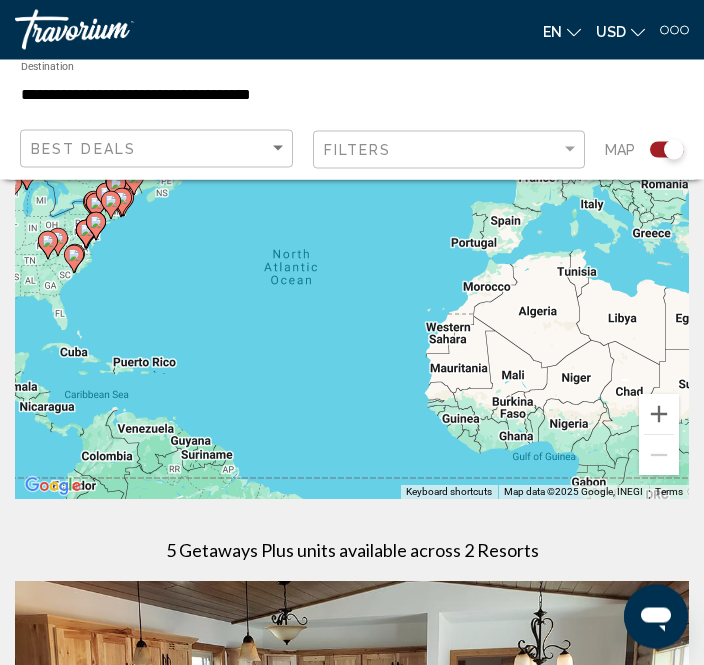 scroll, scrollTop: 0, scrollLeft: 0, axis: both 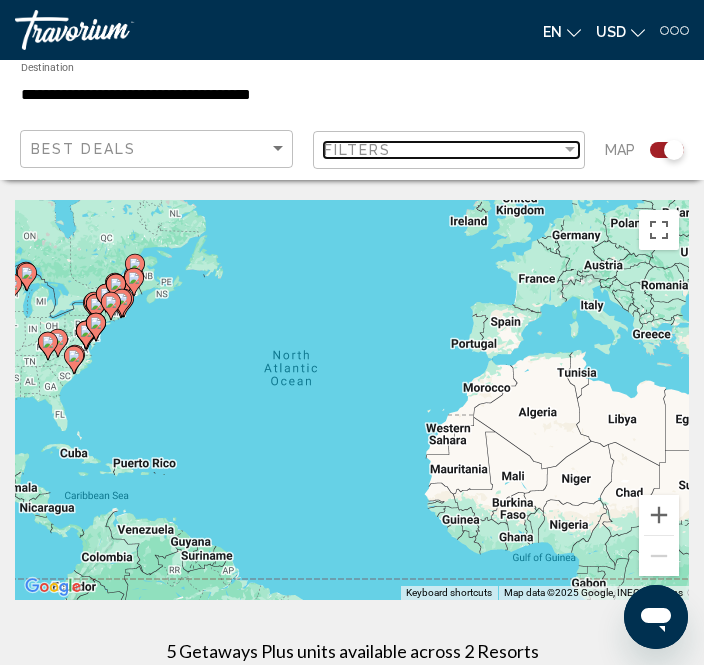 click at bounding box center [570, 149] 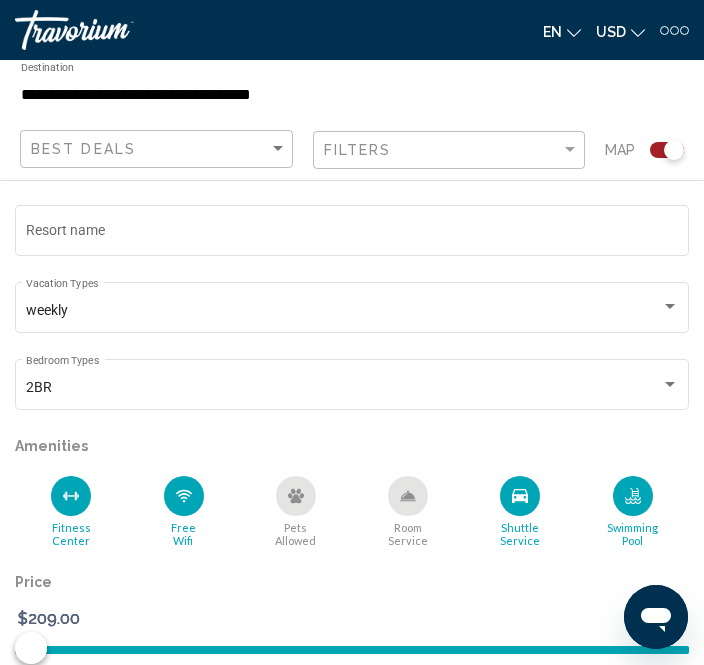 click on "Resort name" at bounding box center (352, 234) 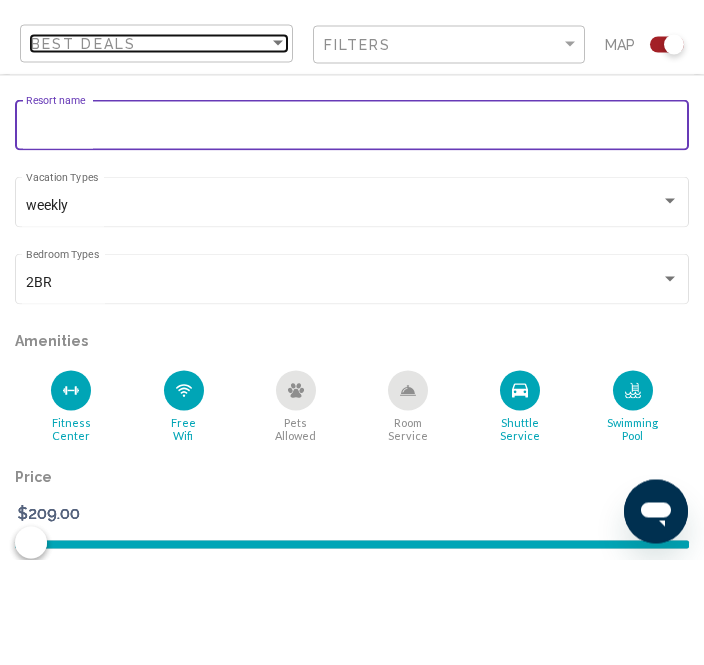 click at bounding box center (278, 149) 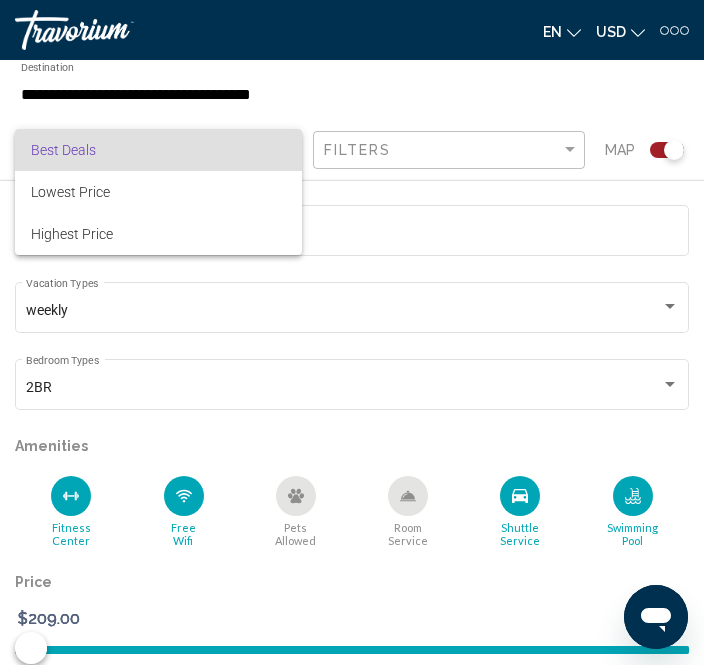 scroll, scrollTop: 91, scrollLeft: 0, axis: vertical 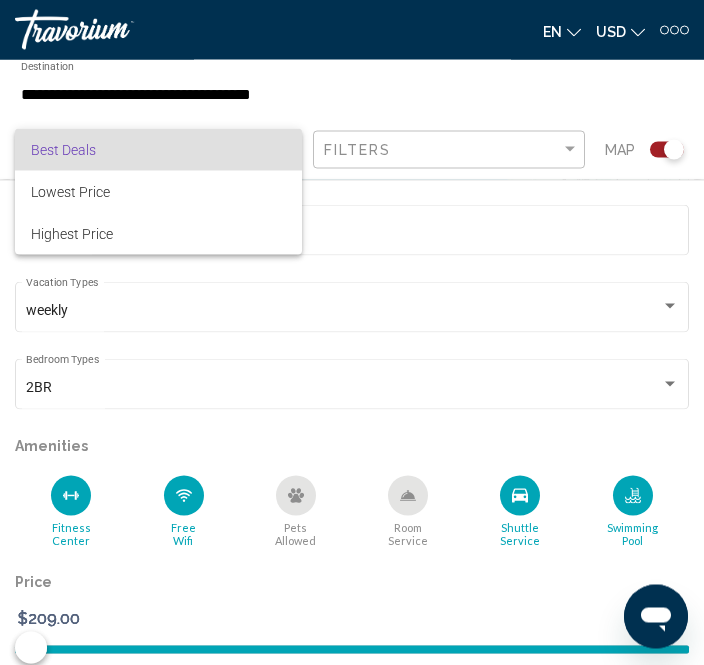 click at bounding box center [352, 332] 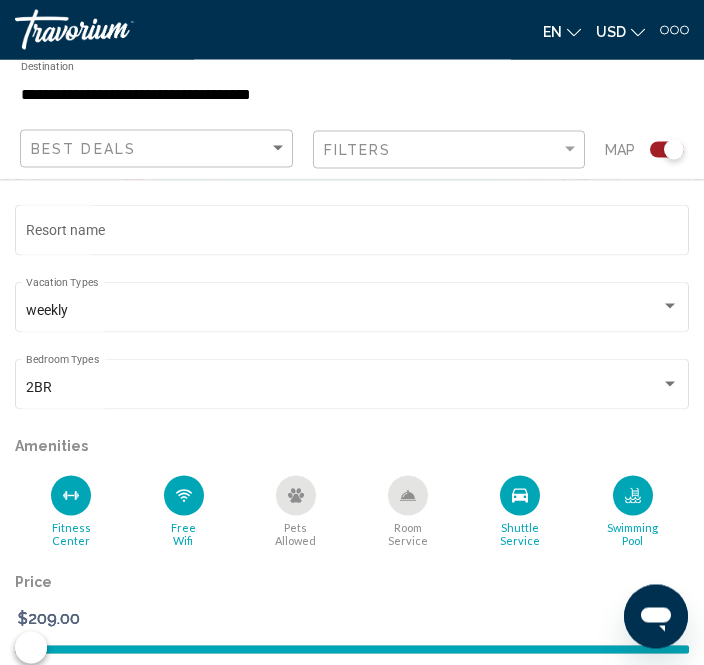 scroll, scrollTop: 92, scrollLeft: 0, axis: vertical 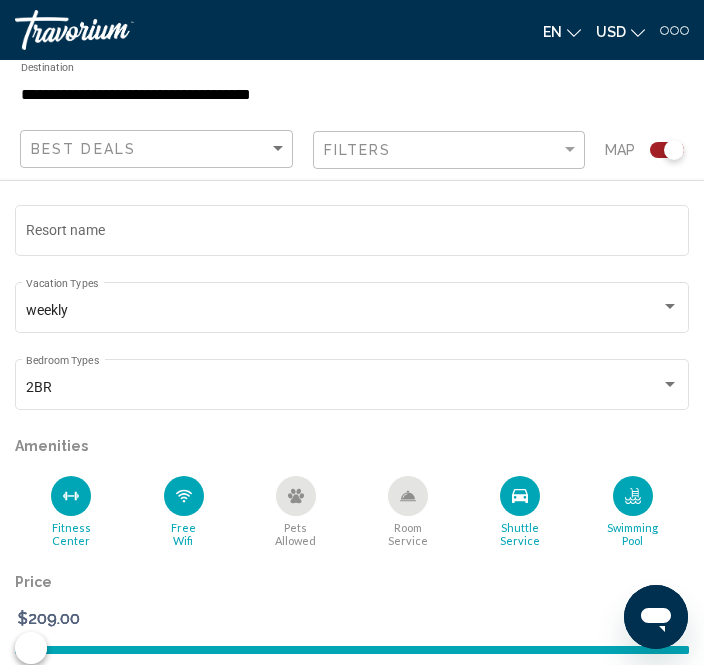 click on "Occupancy Any Occupancy Search" 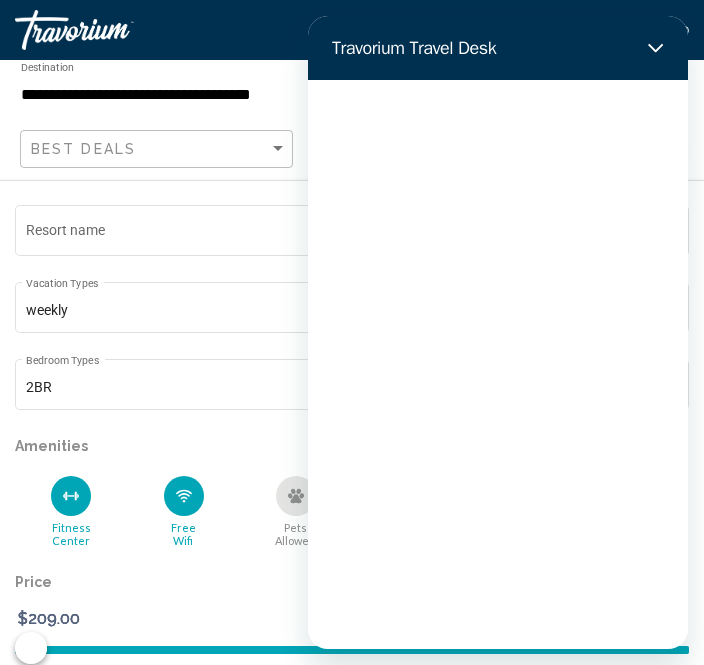 scroll, scrollTop: 0, scrollLeft: 0, axis: both 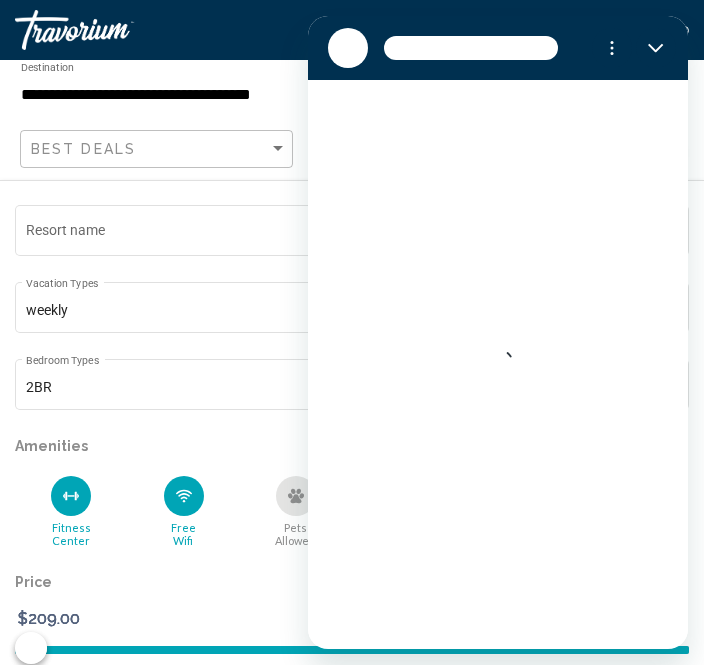 click at bounding box center [498, 364] 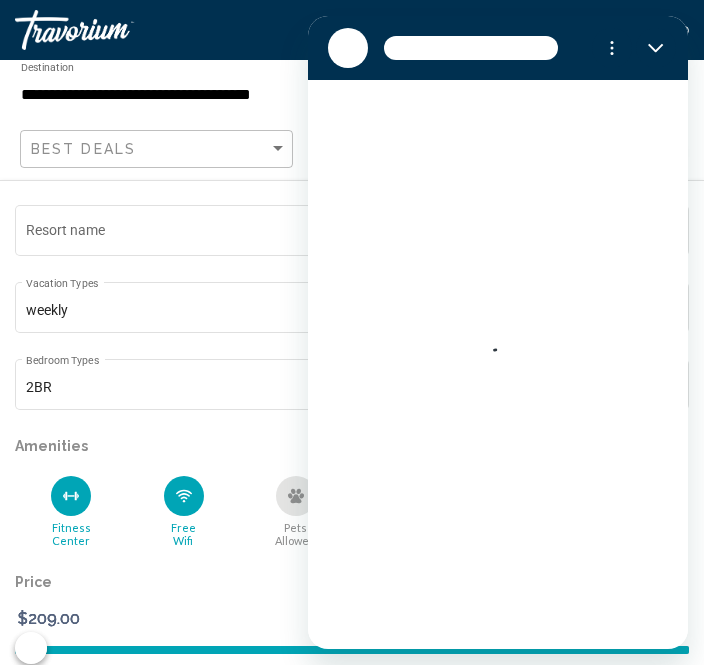 click at bounding box center (498, 364) 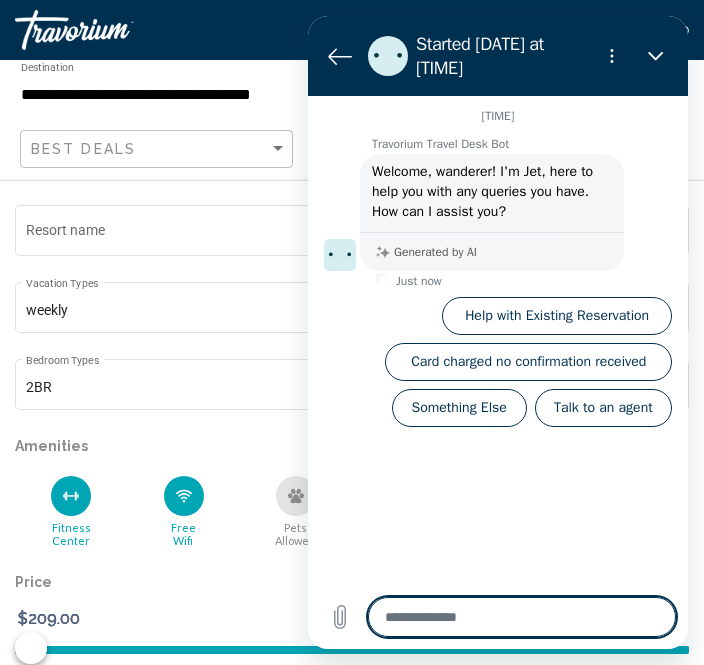 scroll, scrollTop: 0, scrollLeft: 0, axis: both 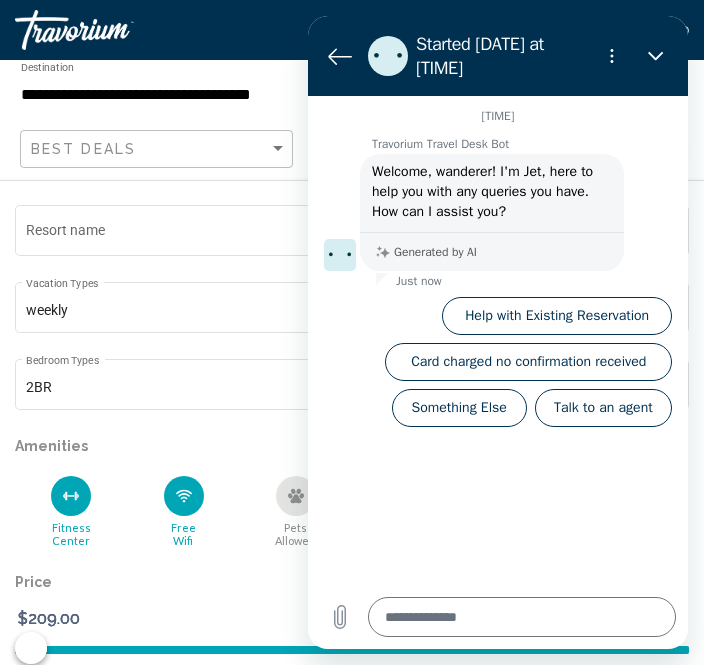 click on "9:06 AM Travorium Travel Desk Bot Travorium Travel Desk Bot says:  Welcome, wanderer! I'm Jet, here to help you with any queries you have. How can I assist you? Generated by AI Just now Help with Existing Reservation Card charged no confirmation received Something Else Talk to an agent" at bounding box center [498, 340] 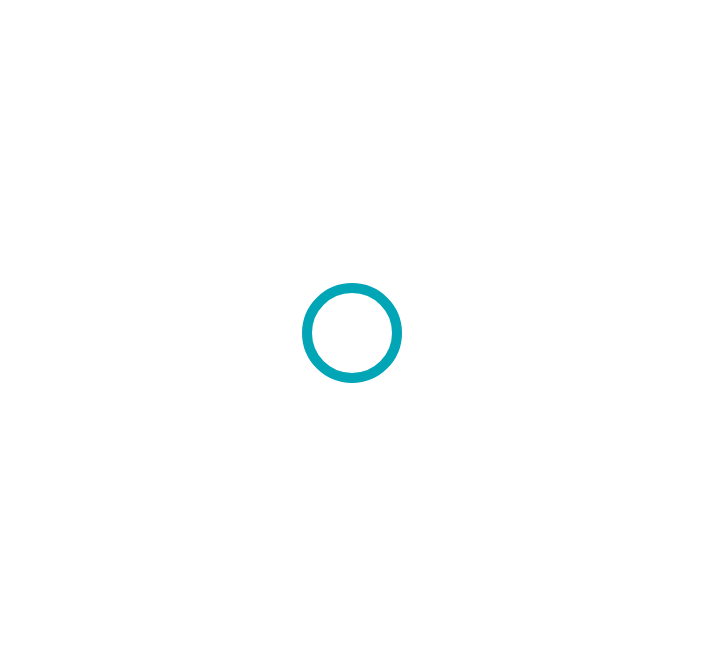 scroll, scrollTop: 0, scrollLeft: 0, axis: both 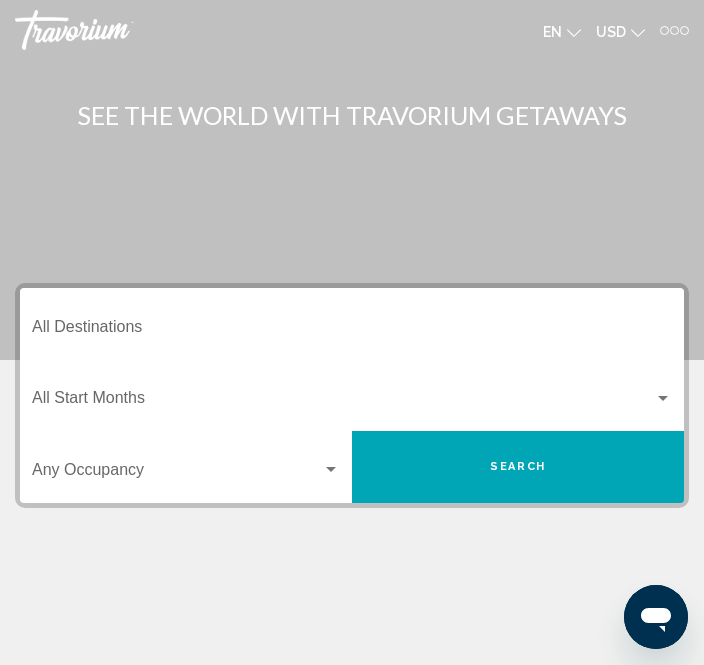click on "Destination All Destinations" at bounding box center [352, 331] 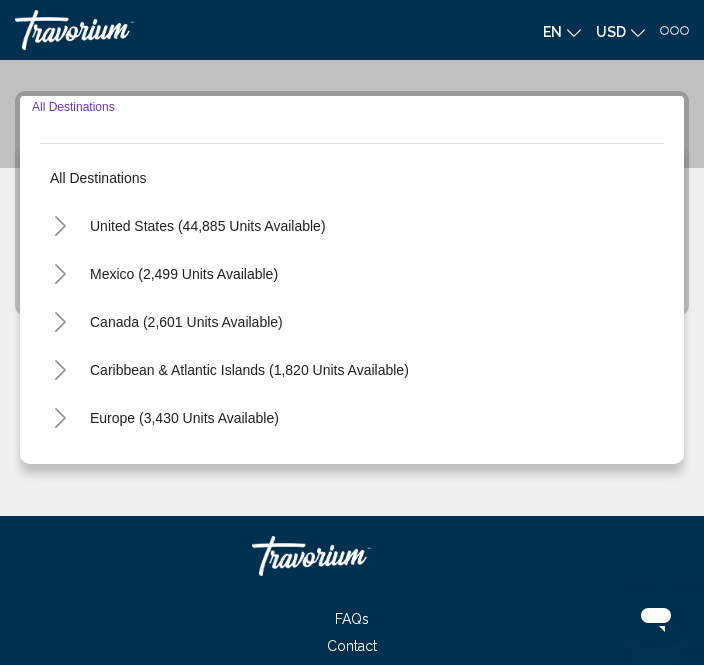 scroll, scrollTop: 218, scrollLeft: 0, axis: vertical 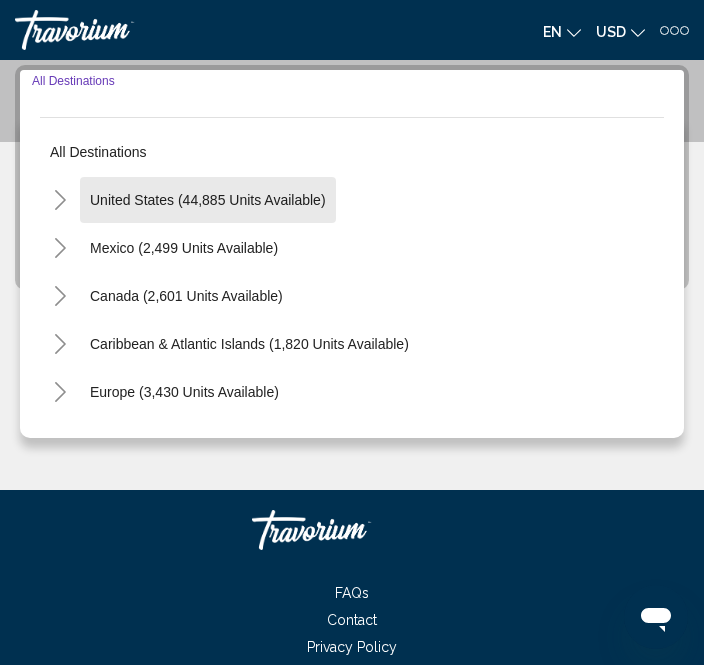 click on "United States (44,885 units available)" at bounding box center (184, 248) 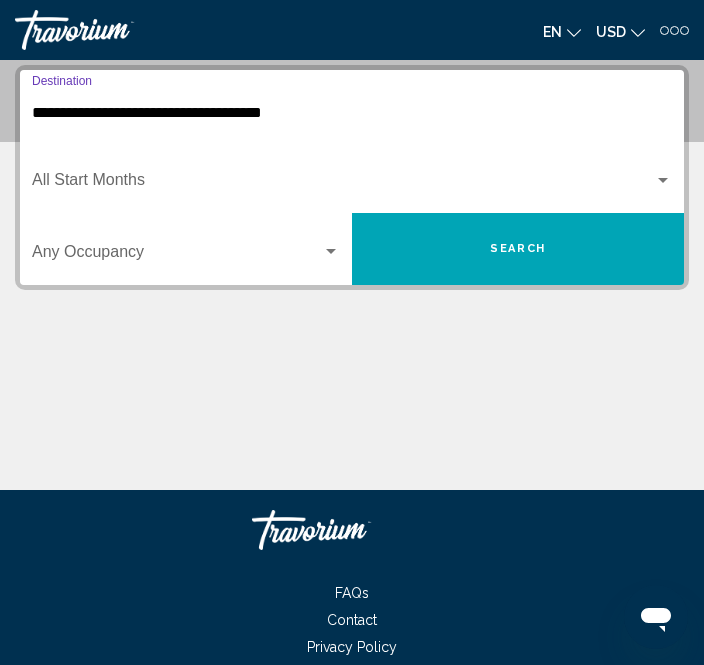 click at bounding box center [343, 184] 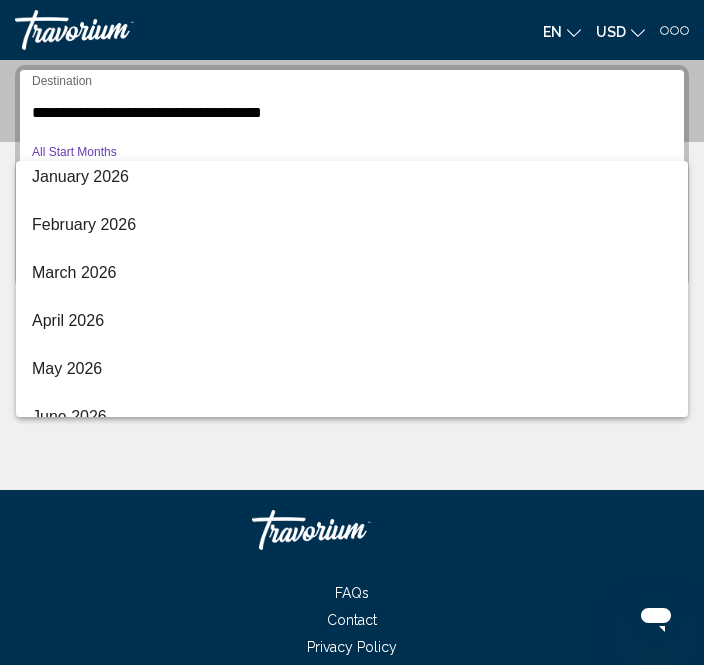 scroll, scrollTop: 299, scrollLeft: 0, axis: vertical 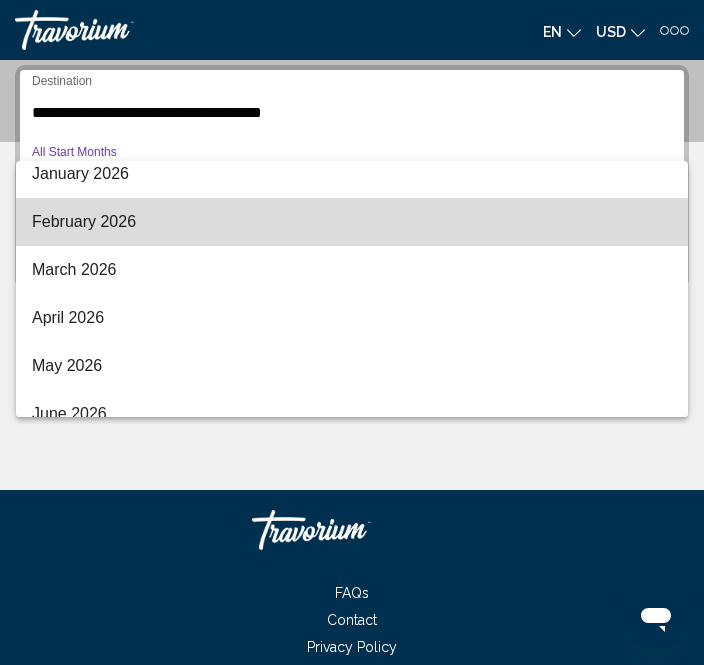 click on "February 2026" at bounding box center (352, 222) 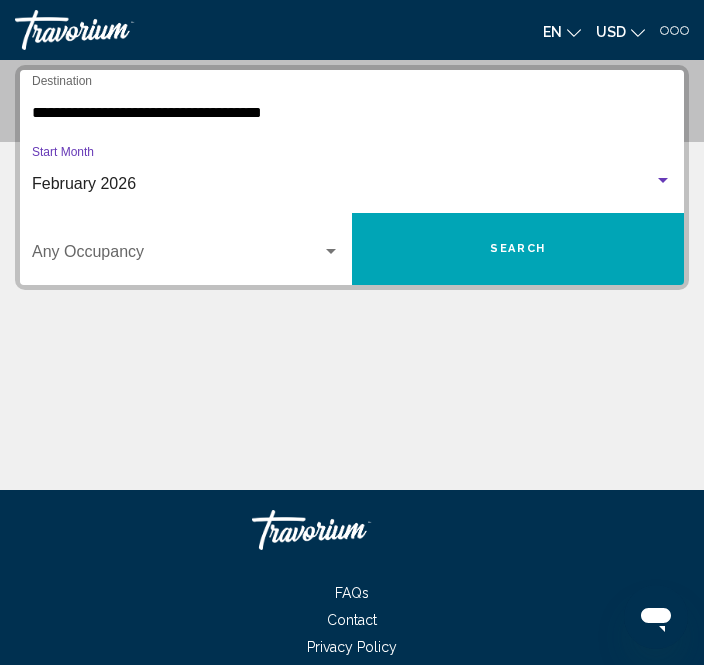 click on "Occupancy Any Occupancy" at bounding box center [186, 249] 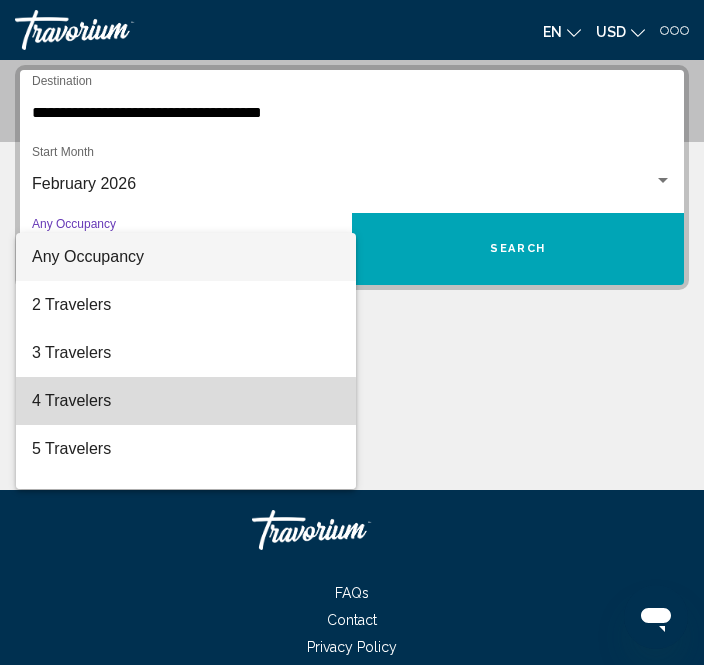 click on "4 Travelers" at bounding box center (186, 401) 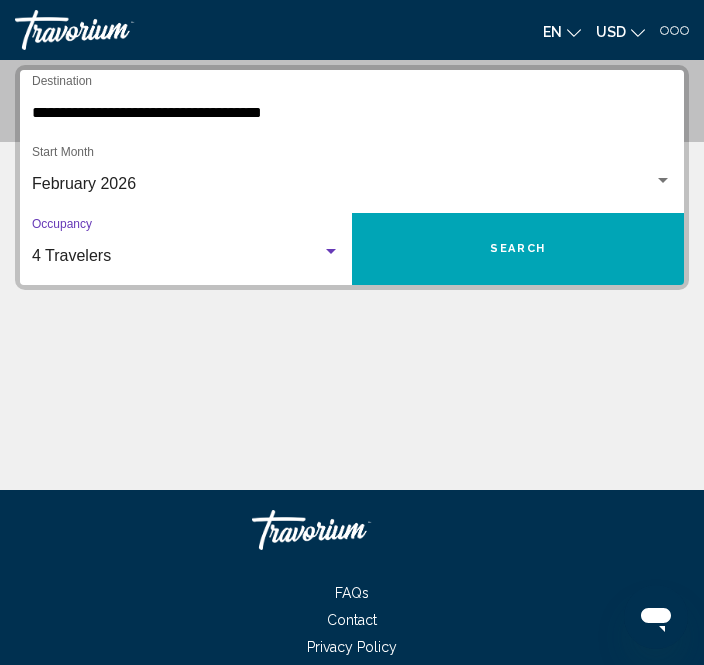 click on "Search" at bounding box center [518, 249] 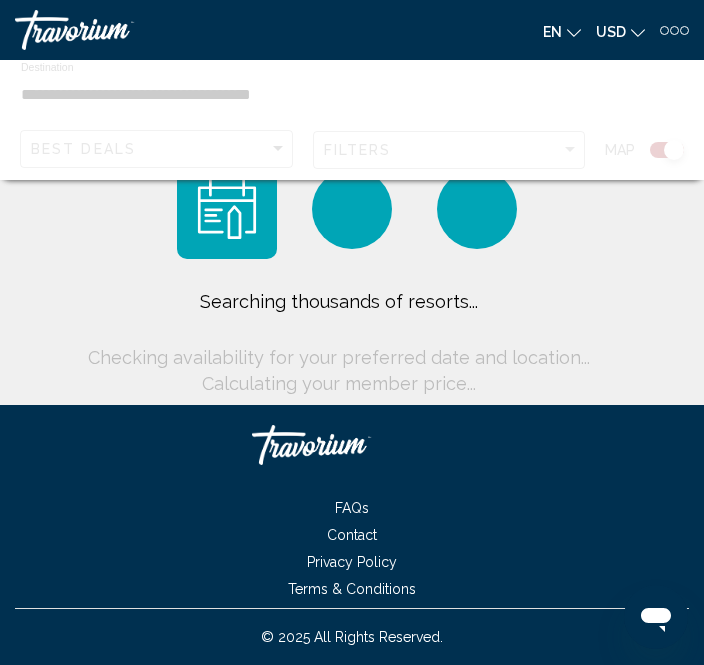 scroll, scrollTop: 64, scrollLeft: 0, axis: vertical 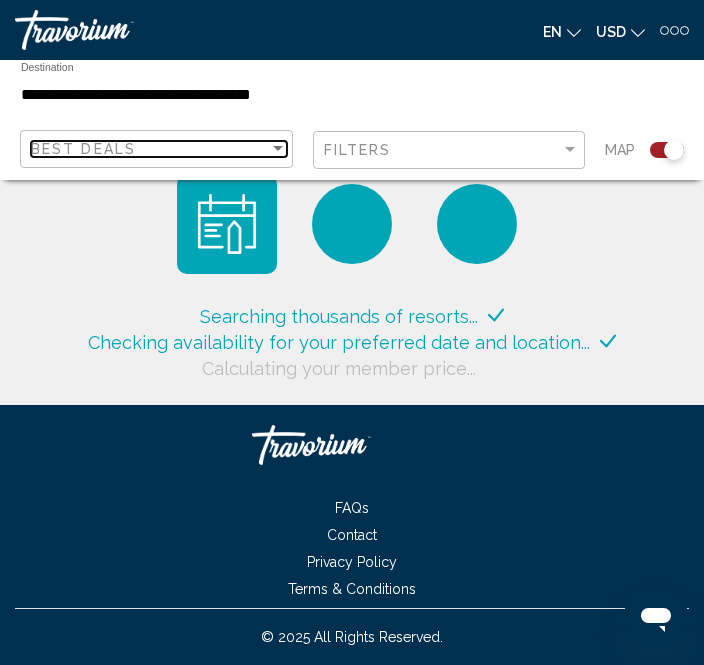 click on "Best Deals" at bounding box center [150, 149] 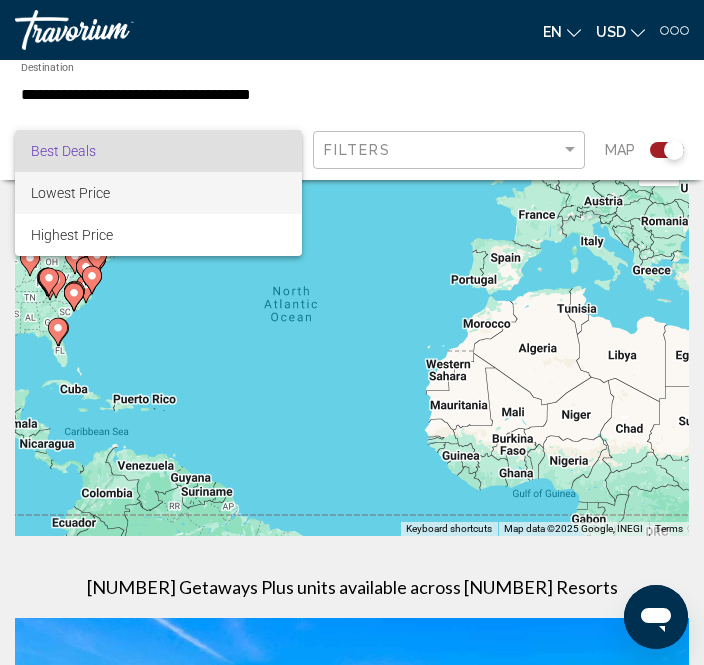 click on "Lowest Price" at bounding box center (158, 193) 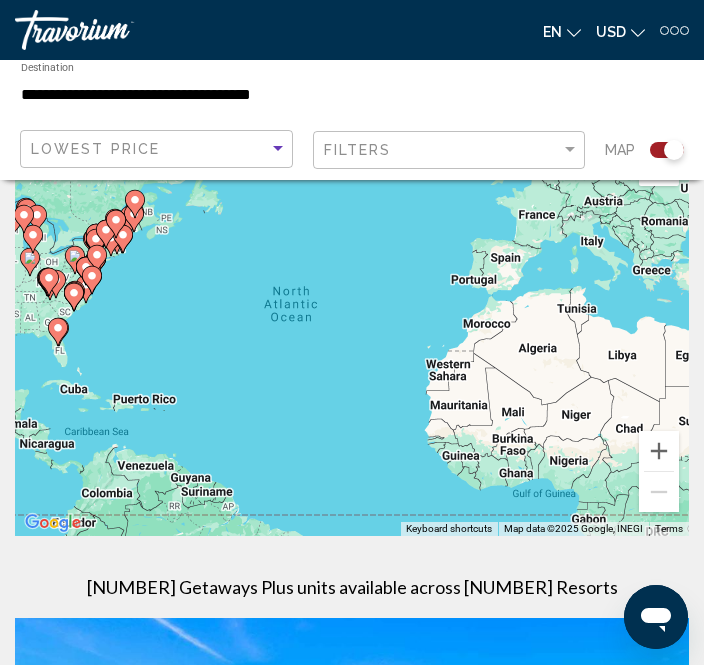 click on "Filters" 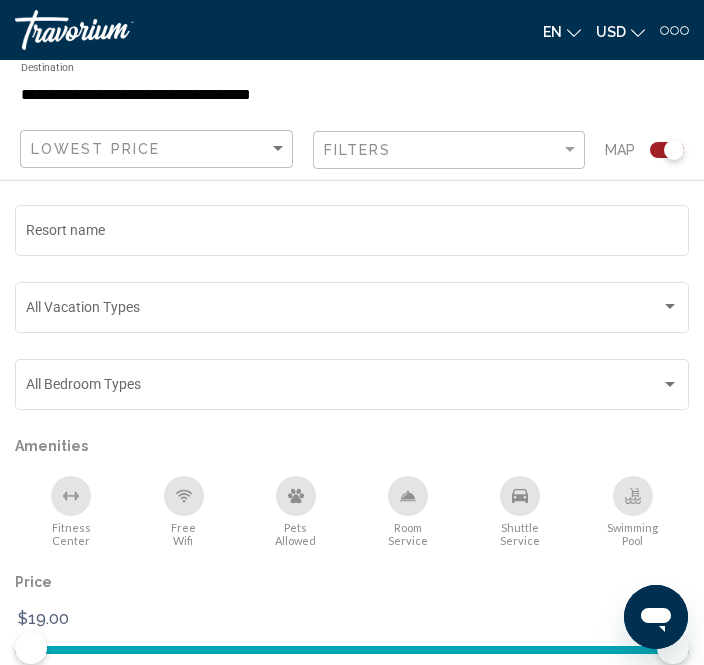 click 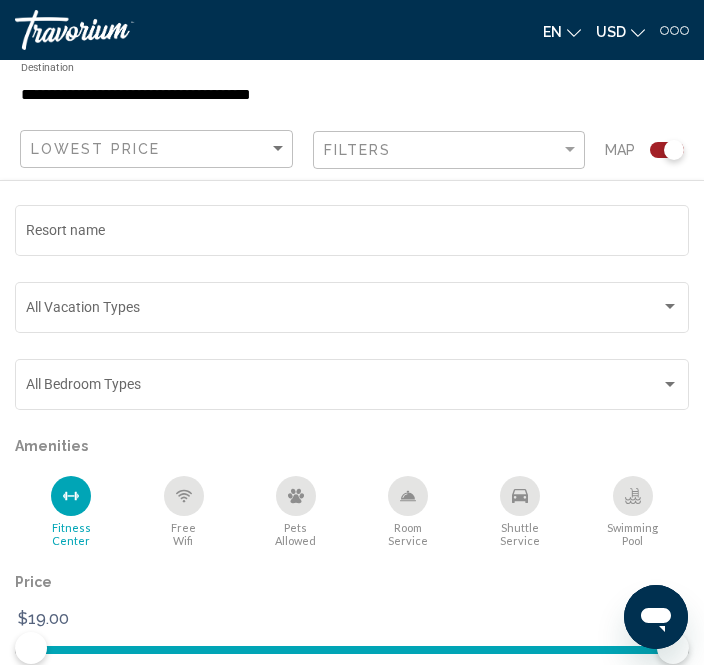 click 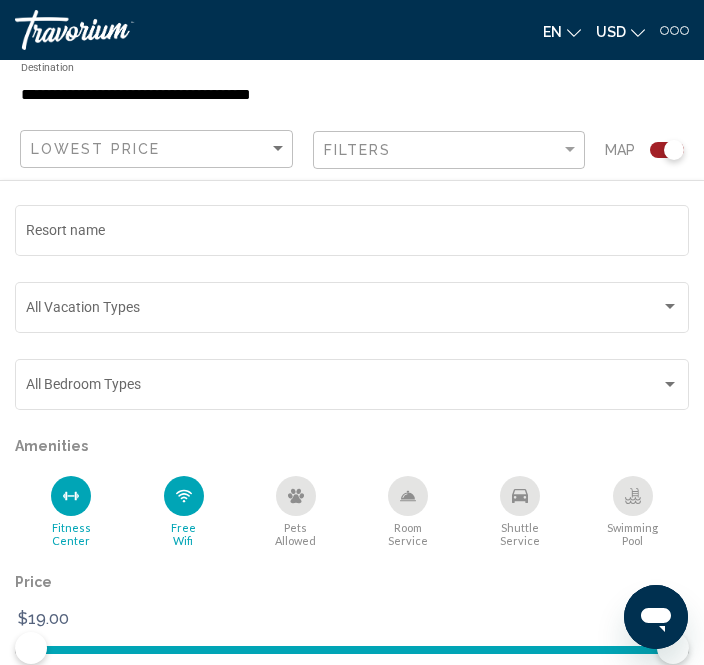 click 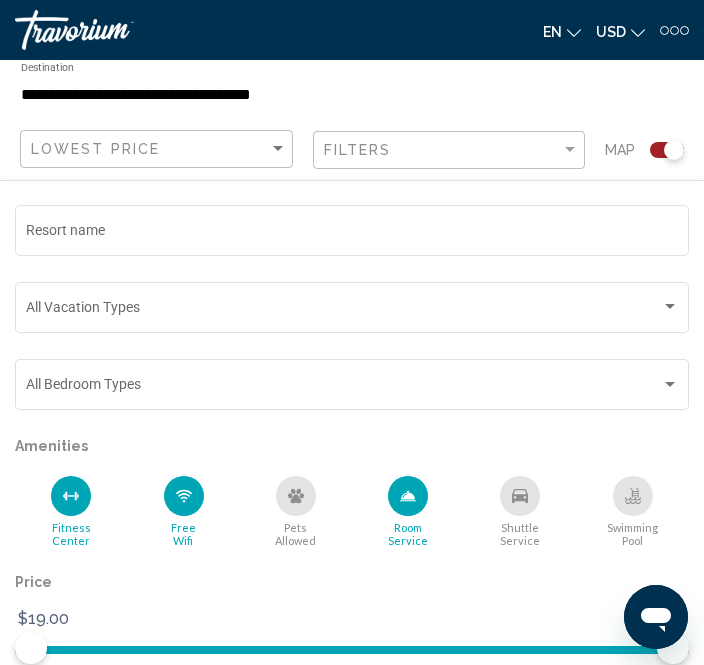 click 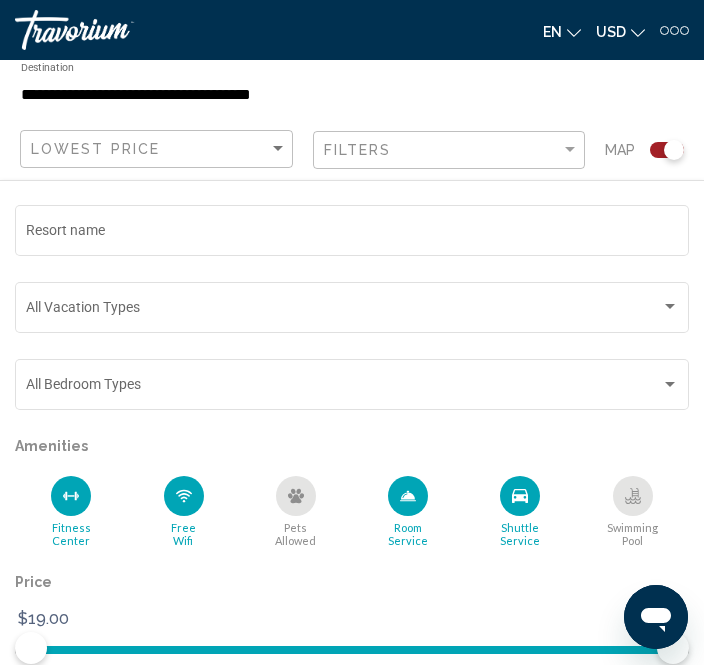 click 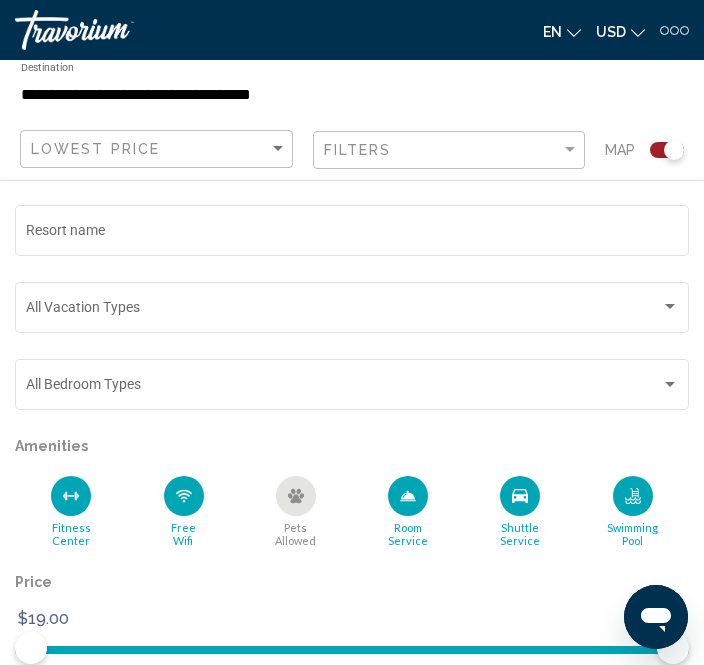 click at bounding box center [670, 307] 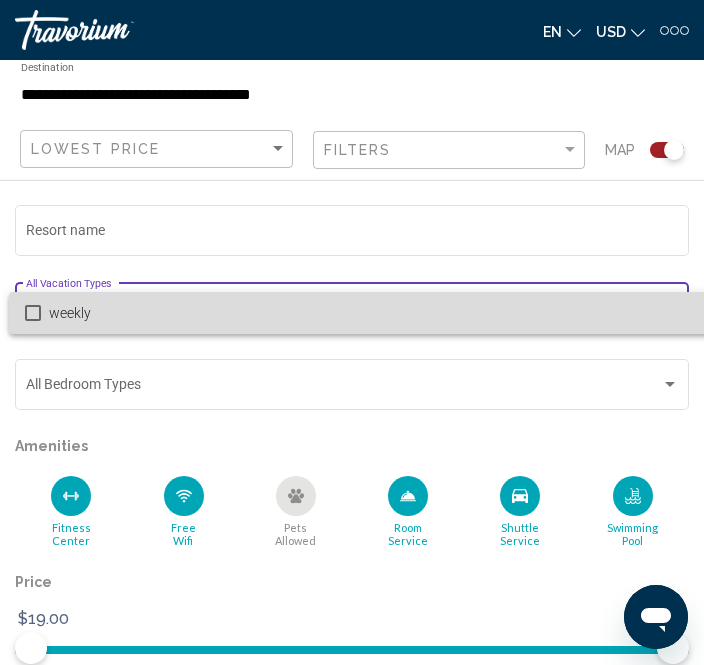 click at bounding box center [33, 313] 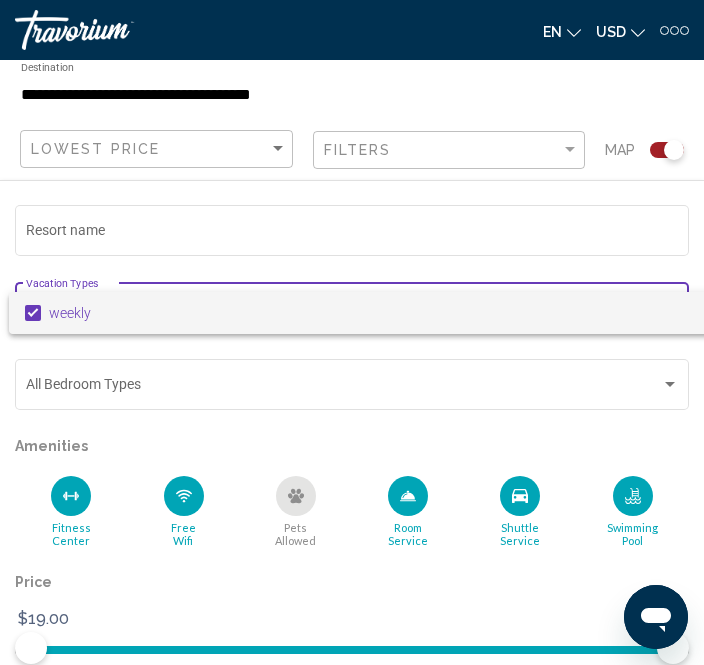 click at bounding box center (352, 332) 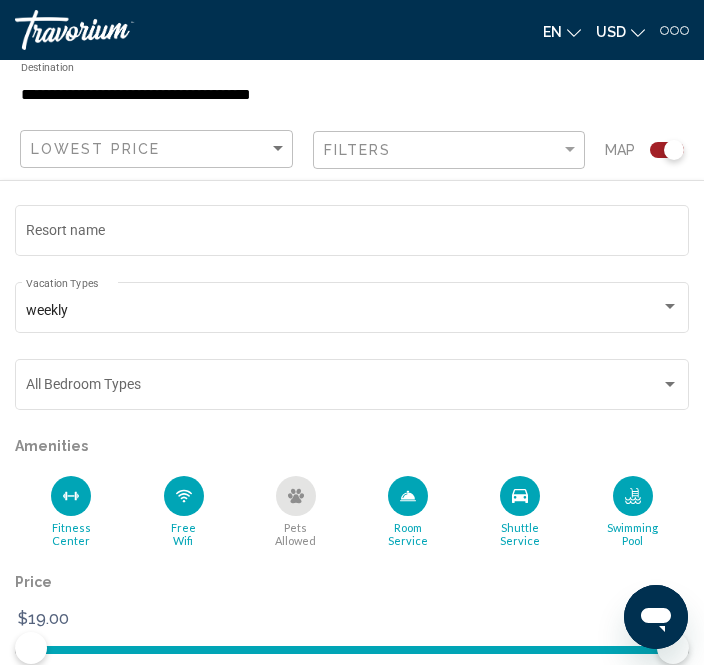 click at bounding box center [670, 384] 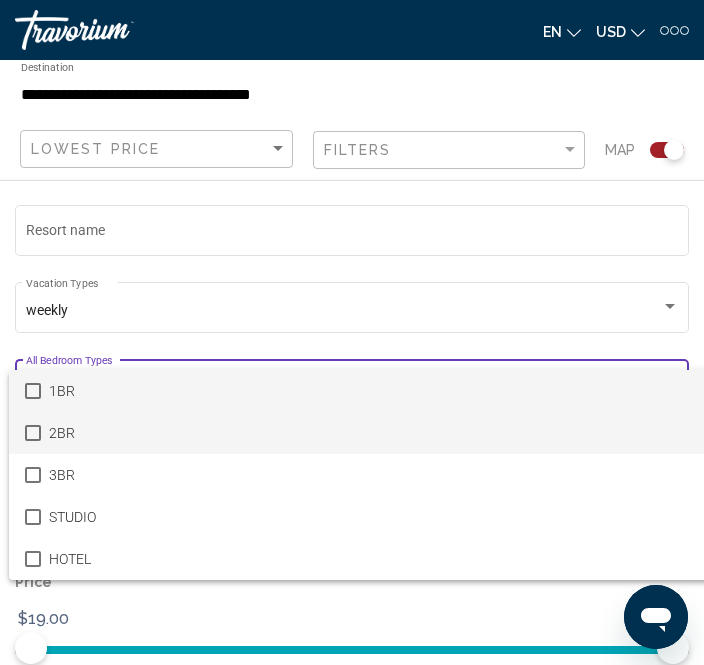 click at bounding box center (33, 433) 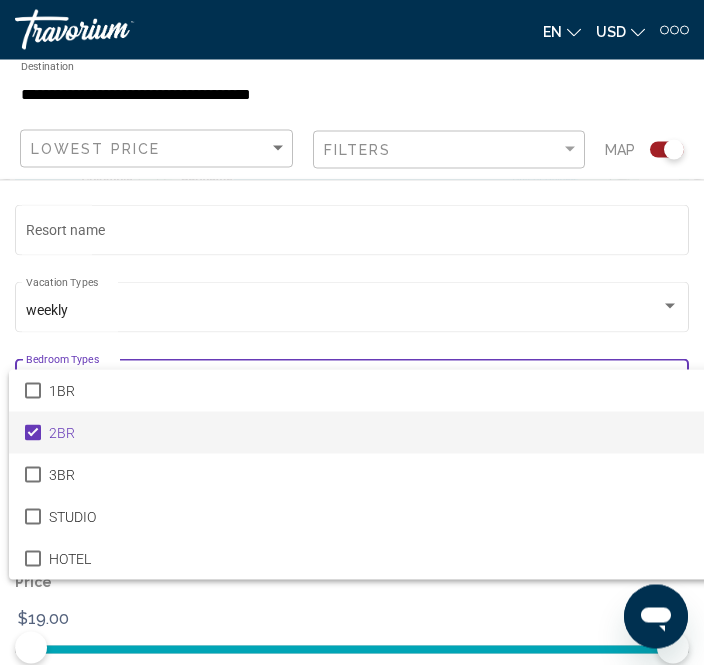 scroll, scrollTop: 380, scrollLeft: 0, axis: vertical 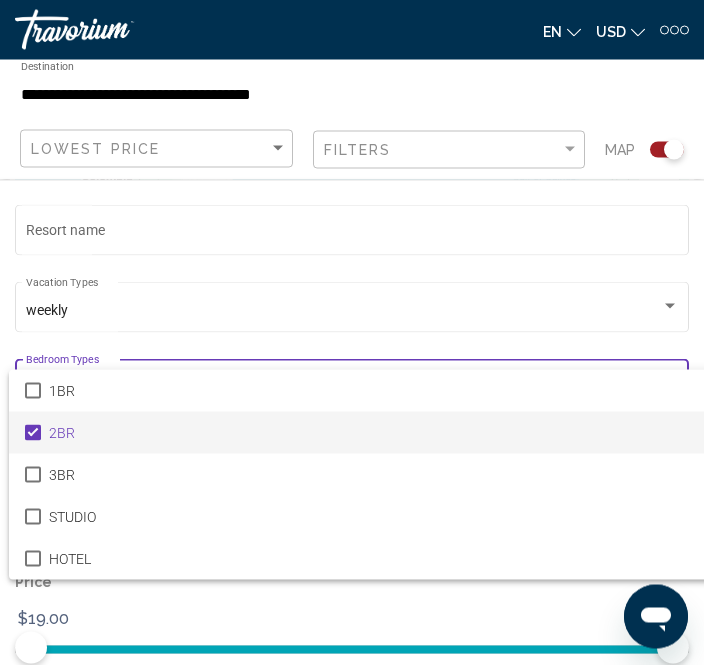 click at bounding box center [352, 332] 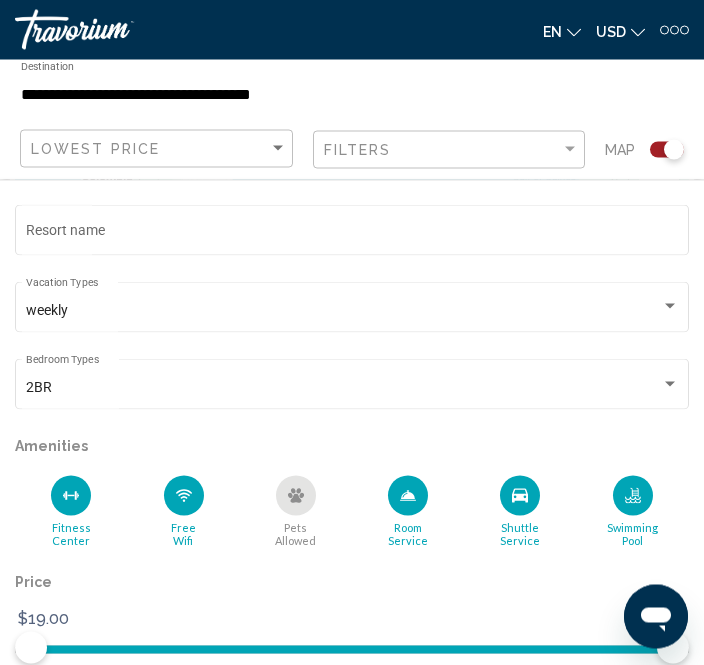 scroll, scrollTop: 381, scrollLeft: 0, axis: vertical 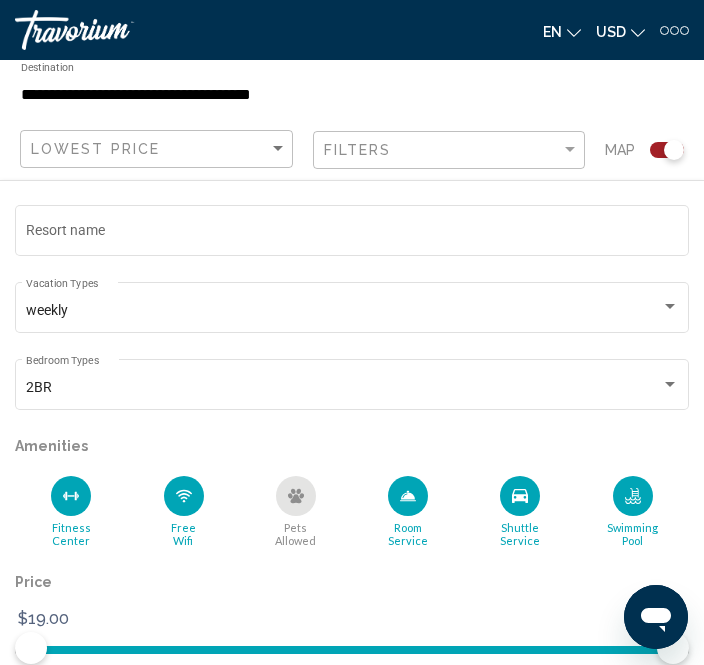 click on "Show Results" 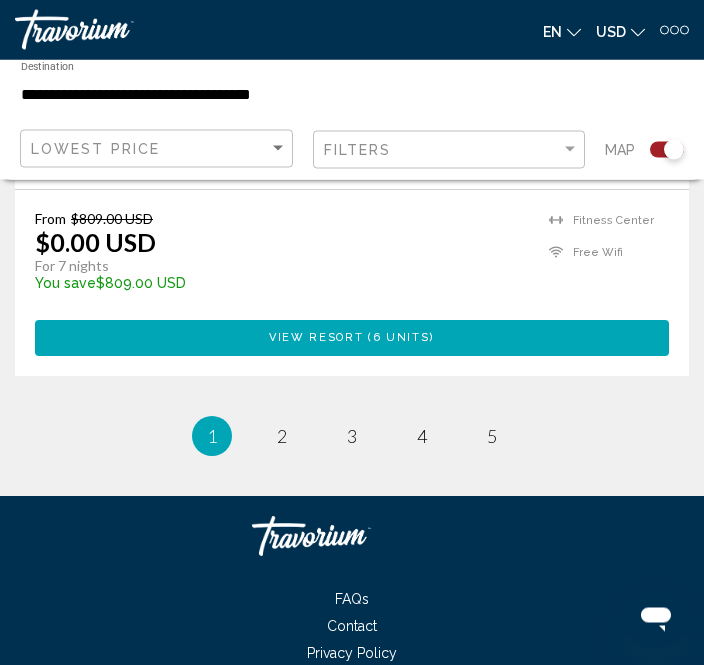 scroll, scrollTop: 8350, scrollLeft: 0, axis: vertical 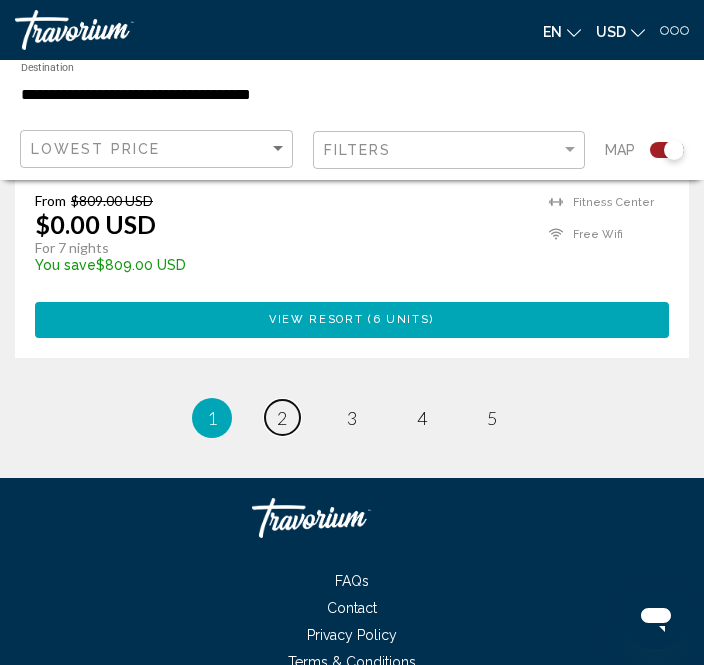 click on "page  2" at bounding box center [282, 417] 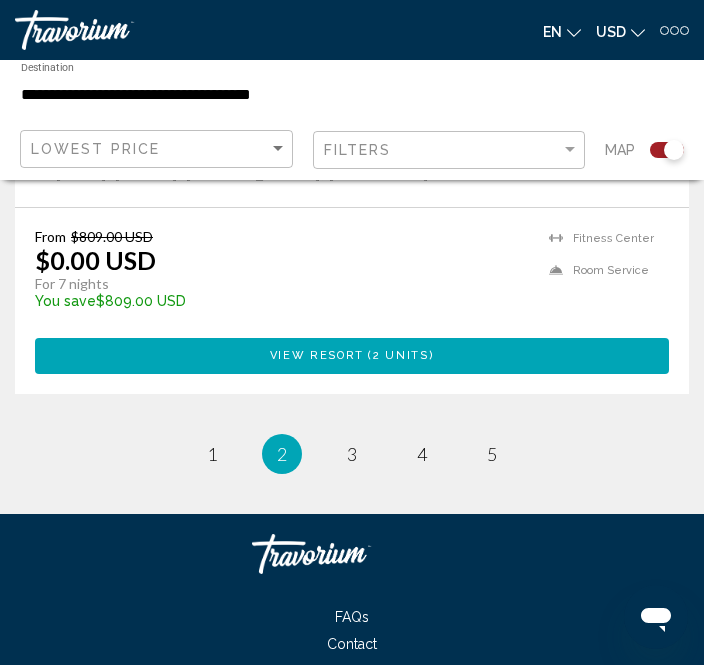scroll, scrollTop: 8309, scrollLeft: 0, axis: vertical 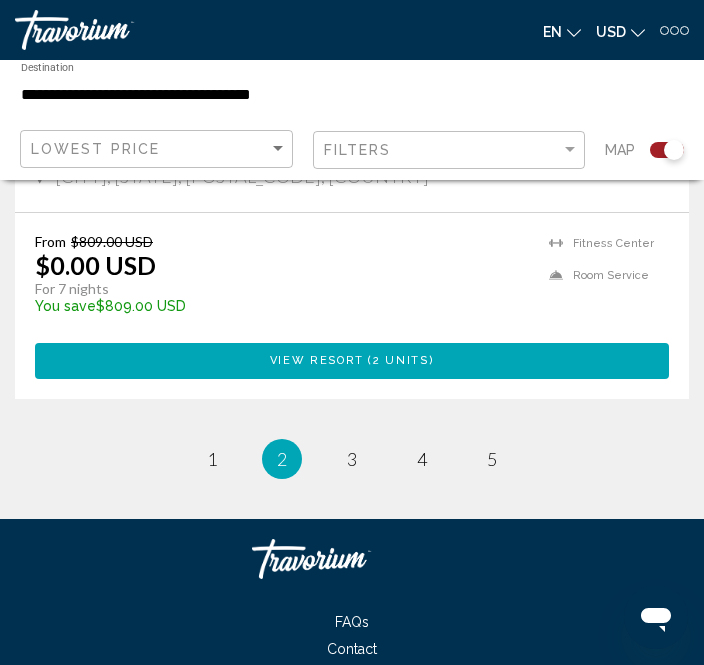 click on "Save up to  100%   Wapato Point  Resort  -  This is an adults only resort
Manson, WA, 988319210, USA From $809.00 USD $0.00 USD For 7 nights You save  $809.00 USD   temp  3
Fitness Center View Resort    ( 6 units )  Save up to  100%   Wyndham Vacation Resorts Shawnee Village - River Village II  Resort  -  This is an adults only resort
Shawnee-On-Delaware, PA, 18356, USA From $809.00 USD $0.00 USD For 7 nights You save  $809.00 USD   temp  3
Fitness Center
Swimming Pool
Shuttle Service View Resort    ( 6 units )  Save up to  100%   Westgate Myrtle Beach Oceanfront Resort  Resort  -  This is an adults only resort
Myrtle Beach, SC, 295774053, USA From $809.00 USD $0.00 USD For 7 nights You save  $809.00 USD  3" at bounding box center (352, -3594) 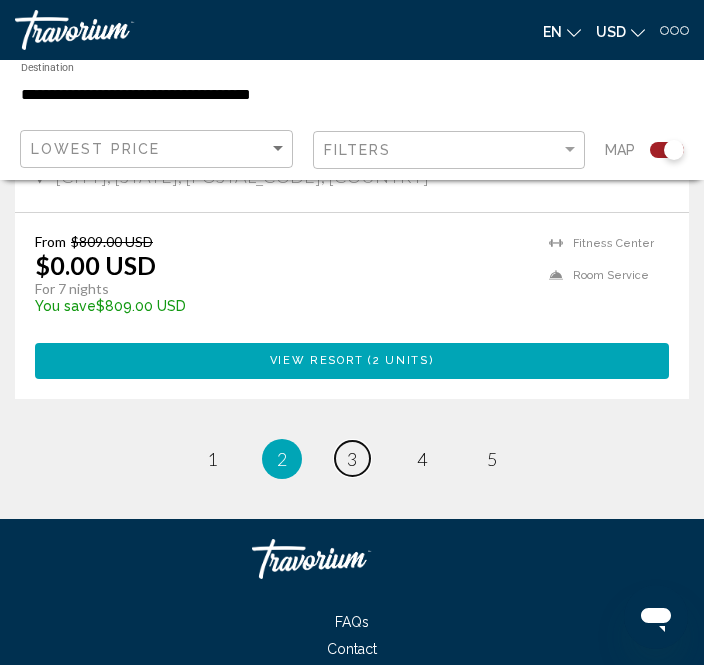 click on "3" at bounding box center [352, 459] 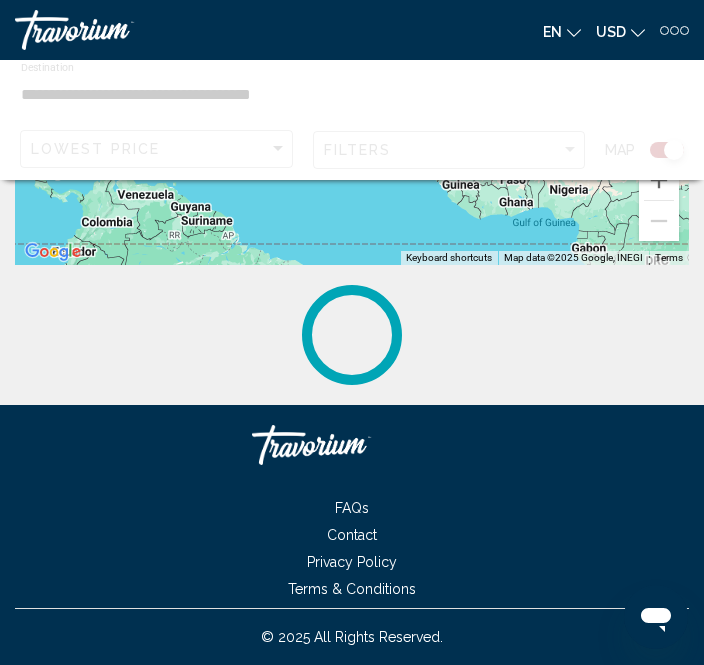 scroll, scrollTop: 0, scrollLeft: 0, axis: both 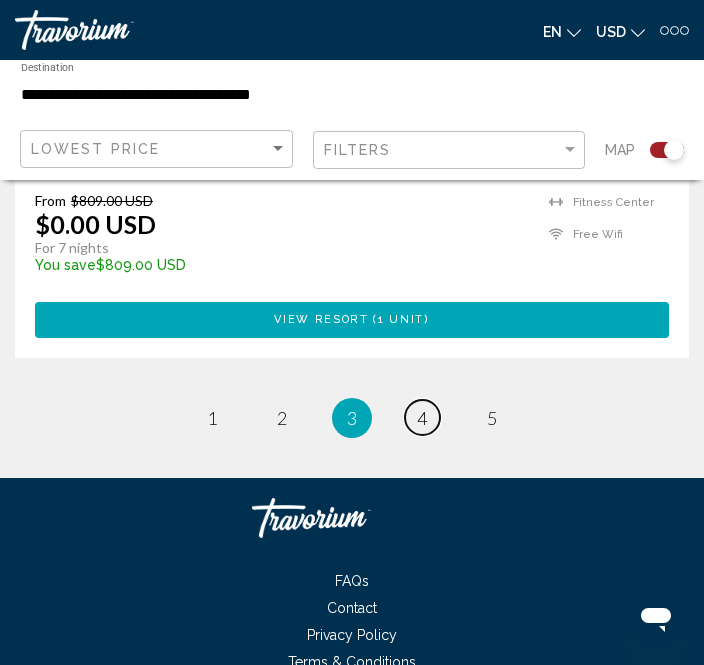 click on "page  4" at bounding box center (422, 417) 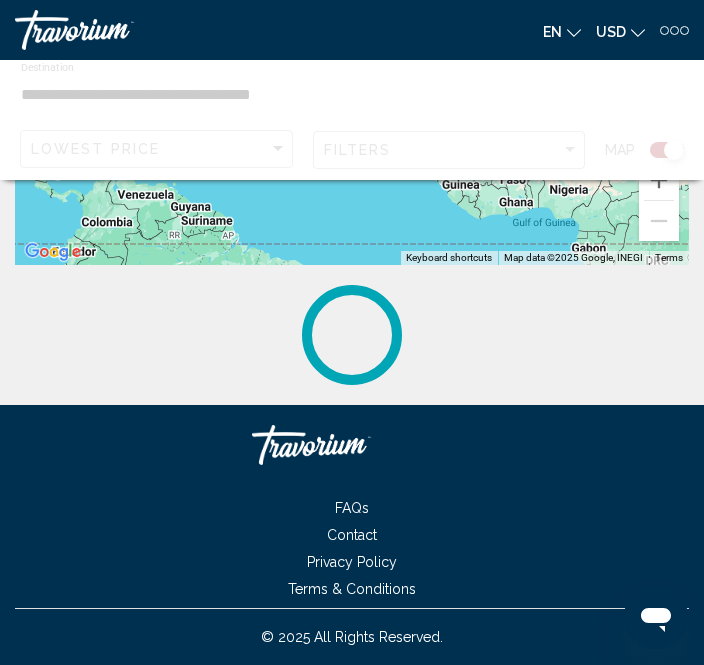 scroll, scrollTop: 0, scrollLeft: 0, axis: both 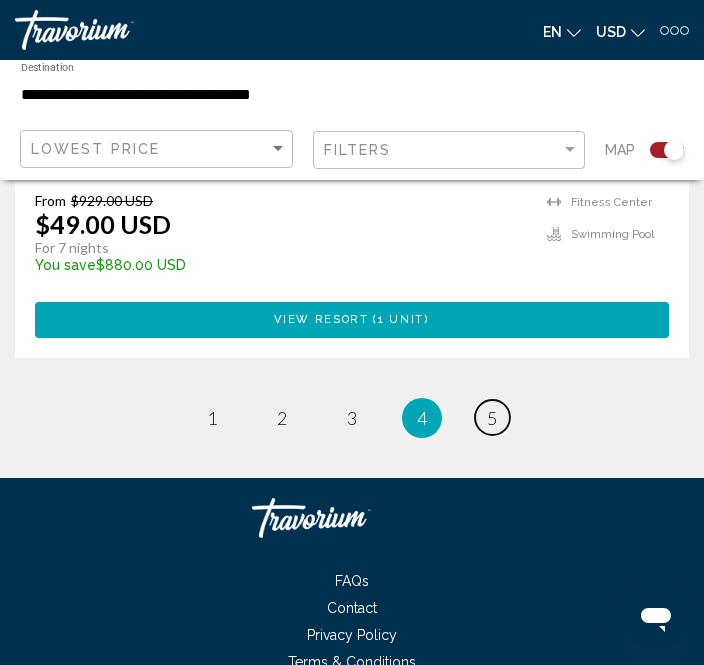 click on "5" at bounding box center [492, 418] 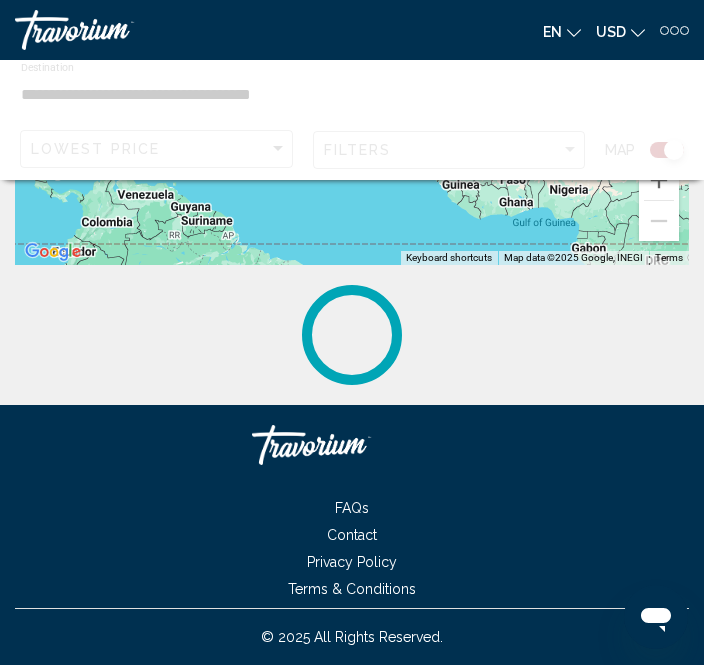 scroll, scrollTop: 0, scrollLeft: 0, axis: both 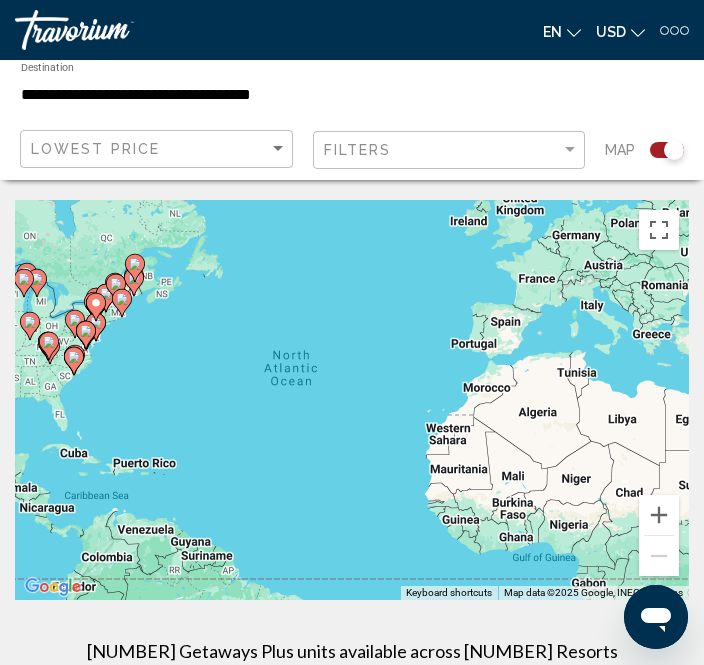 click on "USD
USD ($) MXN (Mex$) CAD (Can$) GBP (£) EUR (€) AUD (A$) NZD (NZ$) CNY (CN¥)" 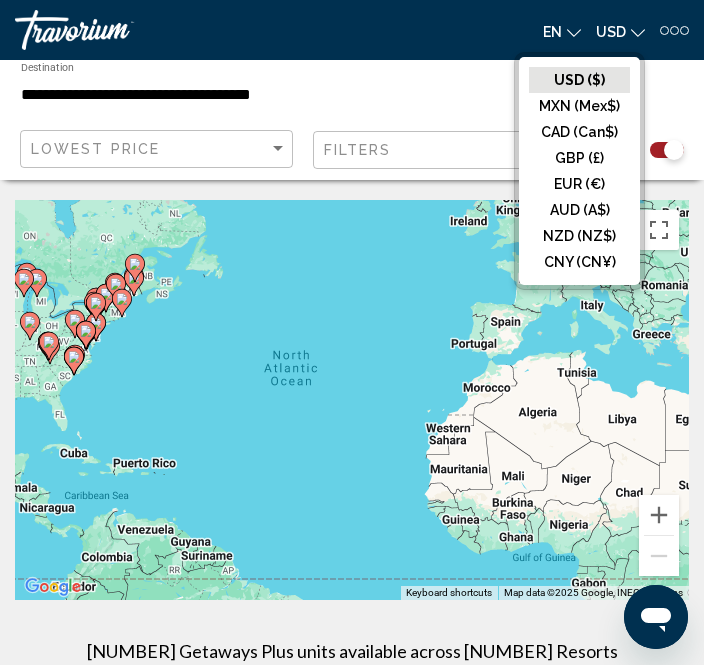 click on "To activate drag with keyboard, press Alt + Enter. Once in keyboard drag state, use the arrow keys to move the marker. To complete the drag, press the Enter key. To cancel, press Escape." at bounding box center (352, 400) 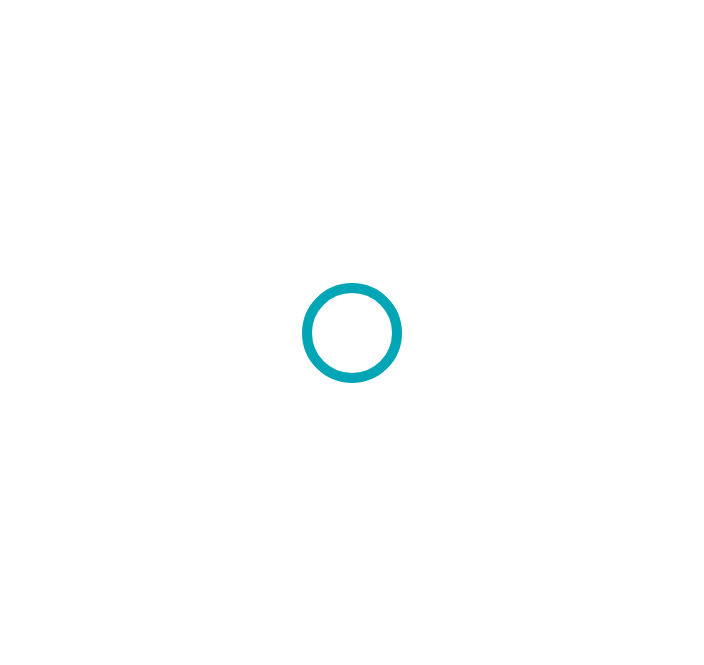 scroll, scrollTop: 0, scrollLeft: 0, axis: both 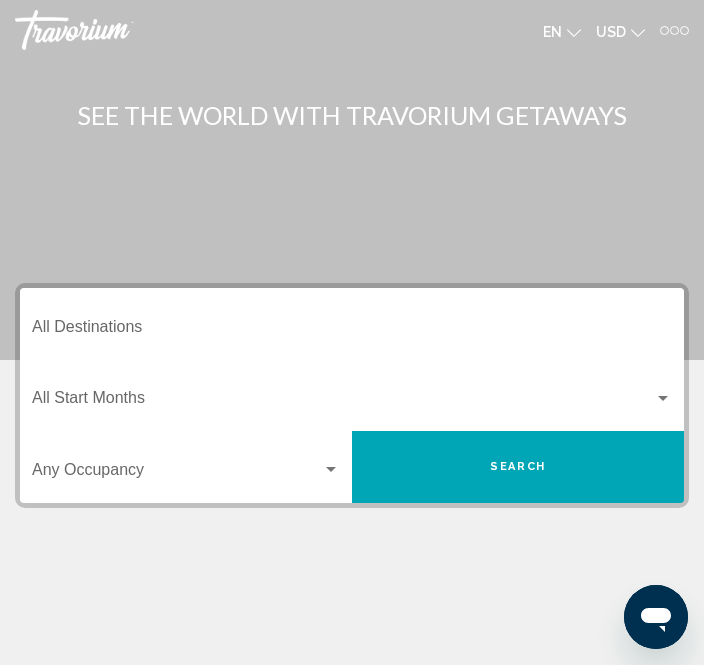 click on "Search" at bounding box center [518, 467] 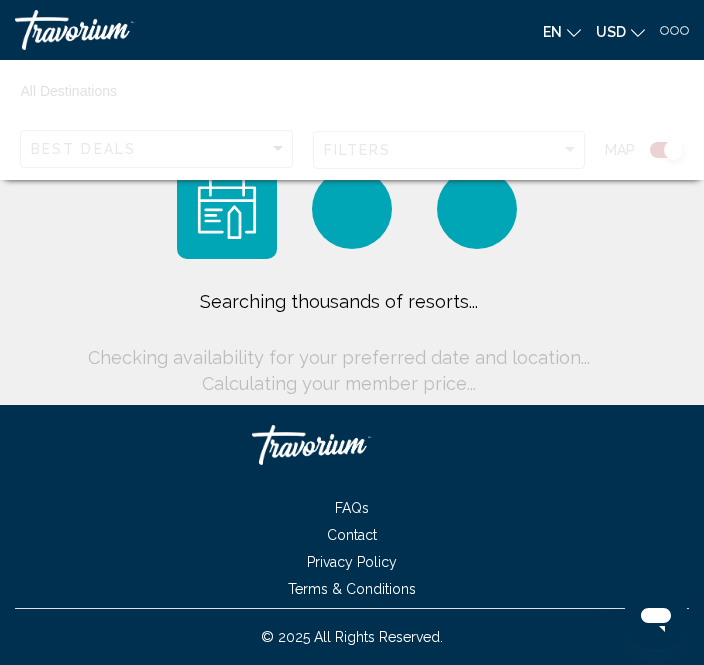 click on "Searching thousands of resorts...
Checking availability for your preferred date and location...
Calculating your member price..." 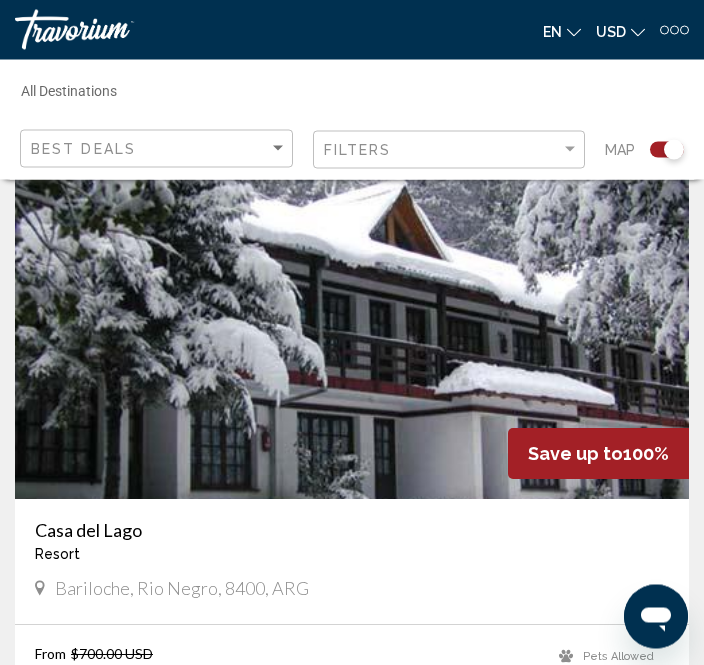 scroll, scrollTop: 2519, scrollLeft: 0, axis: vertical 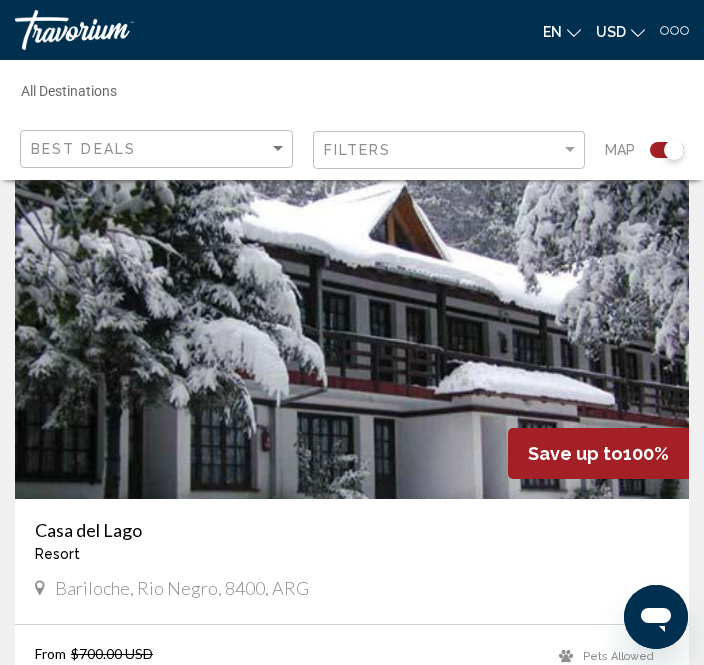 click on "Destination All Destinations" at bounding box center [238, 95] 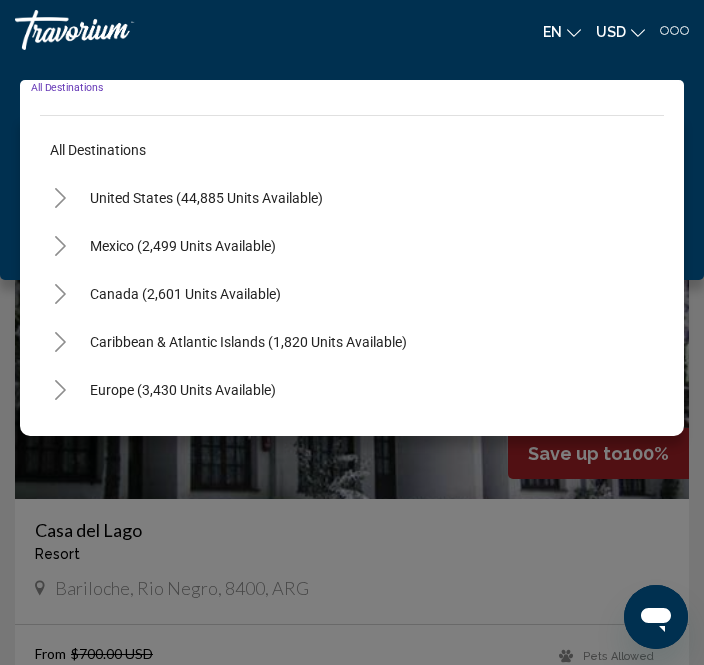 click on "United States (44,885 units available)" at bounding box center [183, 246] 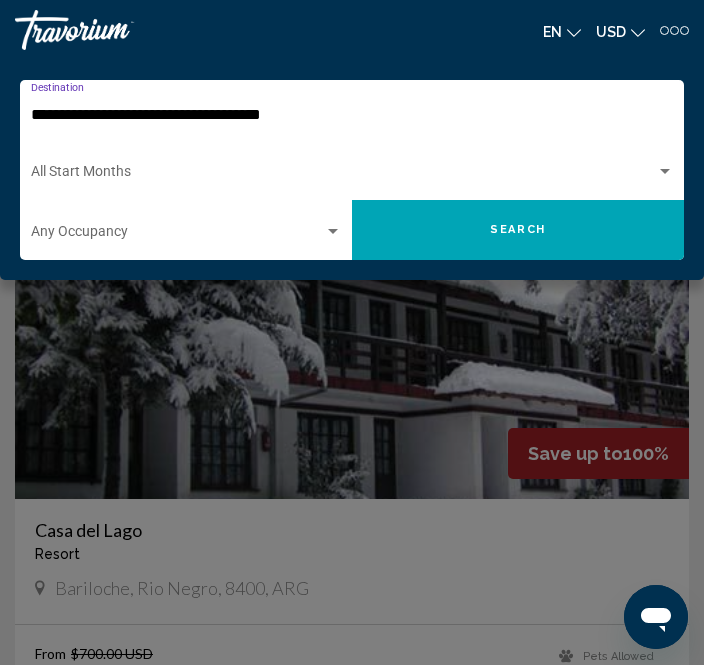click on "Search" 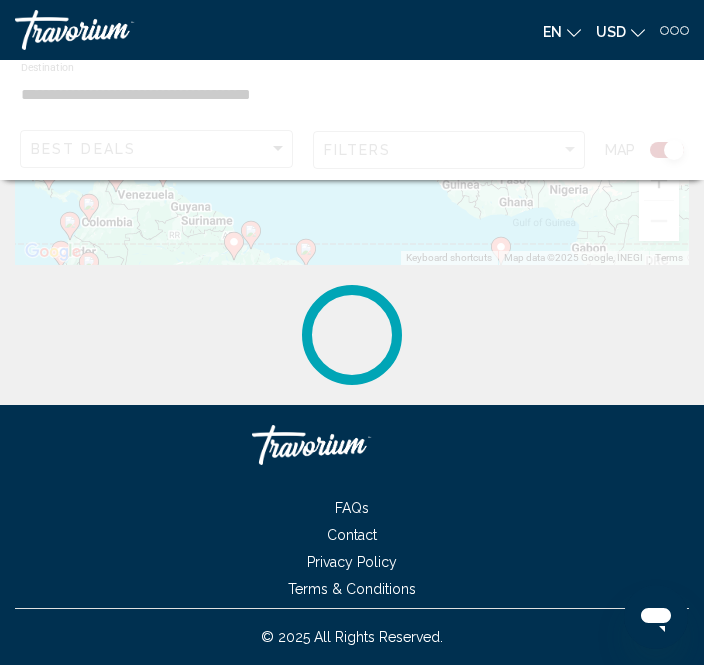 scroll, scrollTop: 0, scrollLeft: 0, axis: both 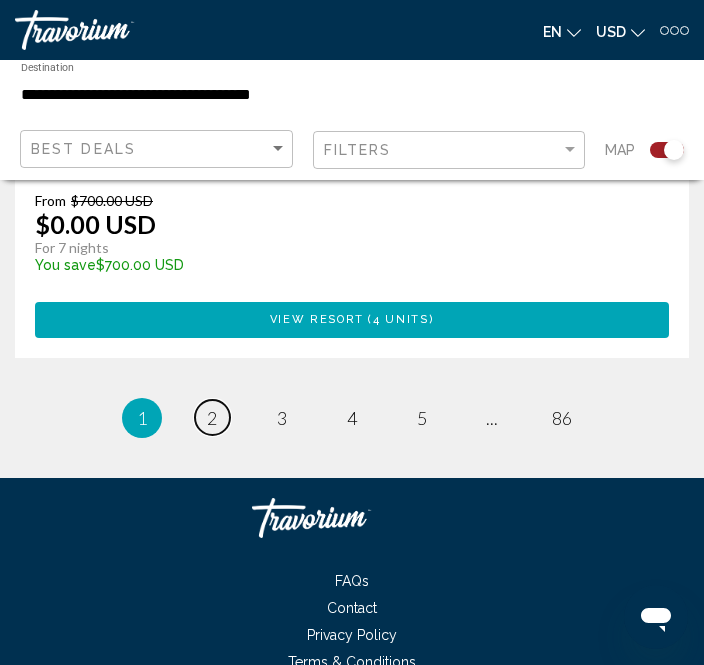 click on "page  2" at bounding box center [212, 417] 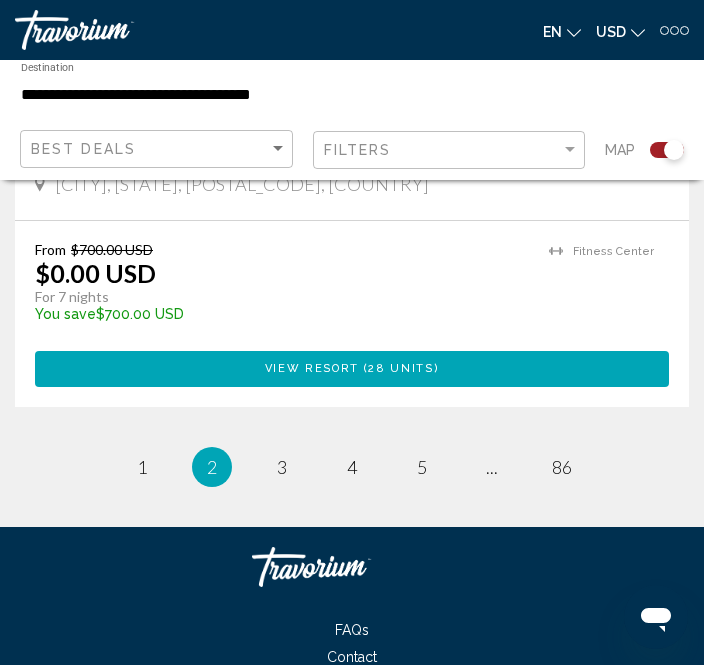 scroll, scrollTop: 8300, scrollLeft: 0, axis: vertical 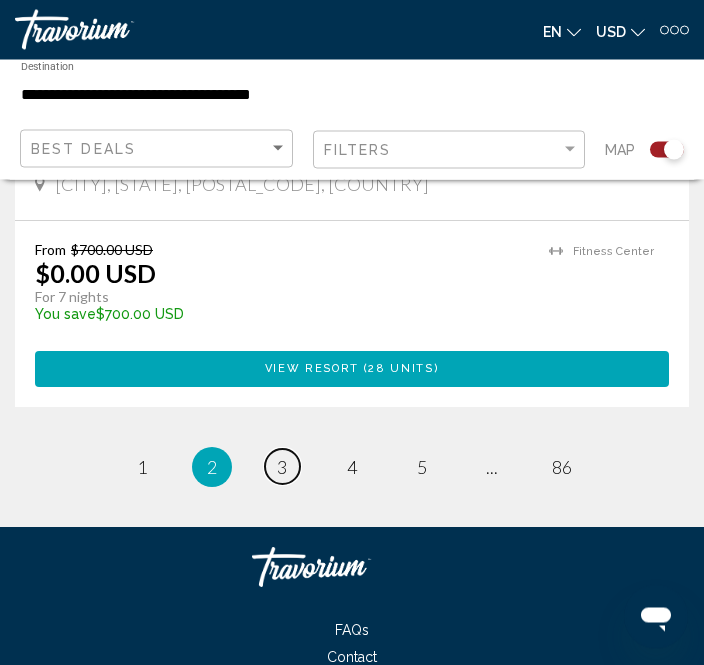 click on "page  3" at bounding box center [282, 467] 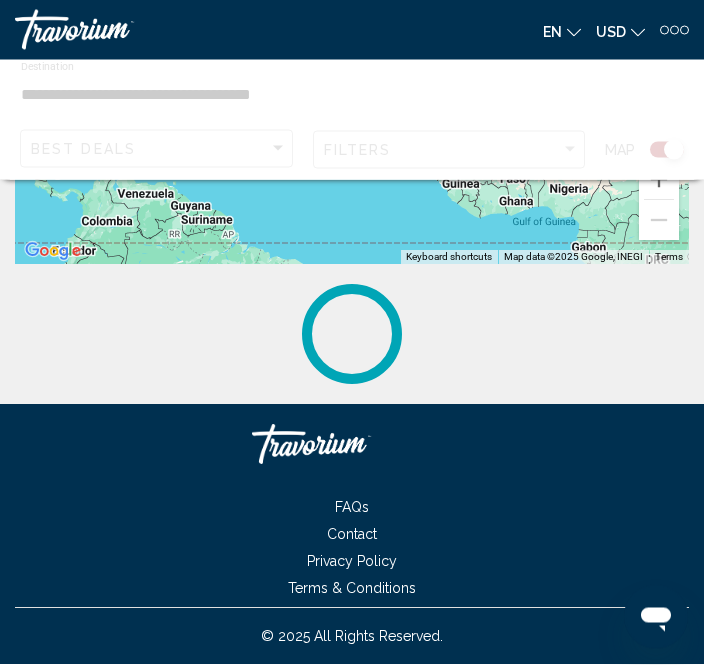scroll, scrollTop: 0, scrollLeft: 0, axis: both 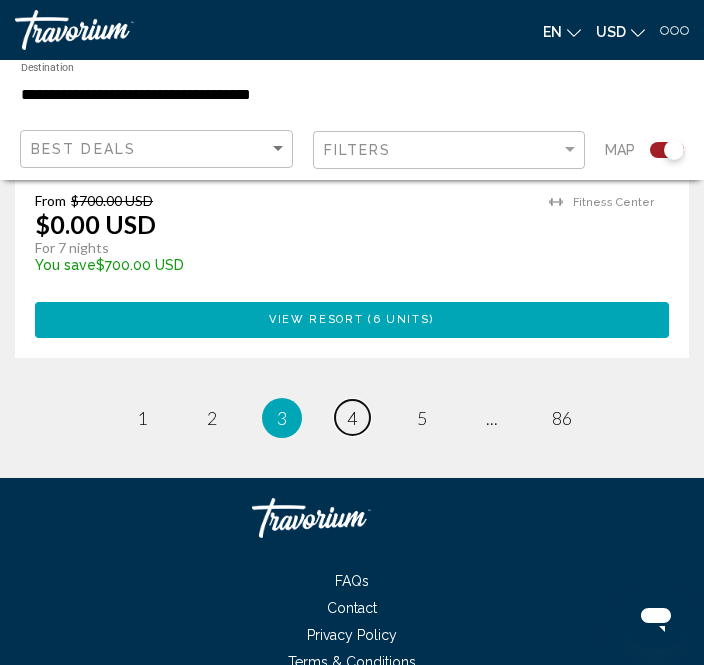 click on "page  4" at bounding box center [352, 417] 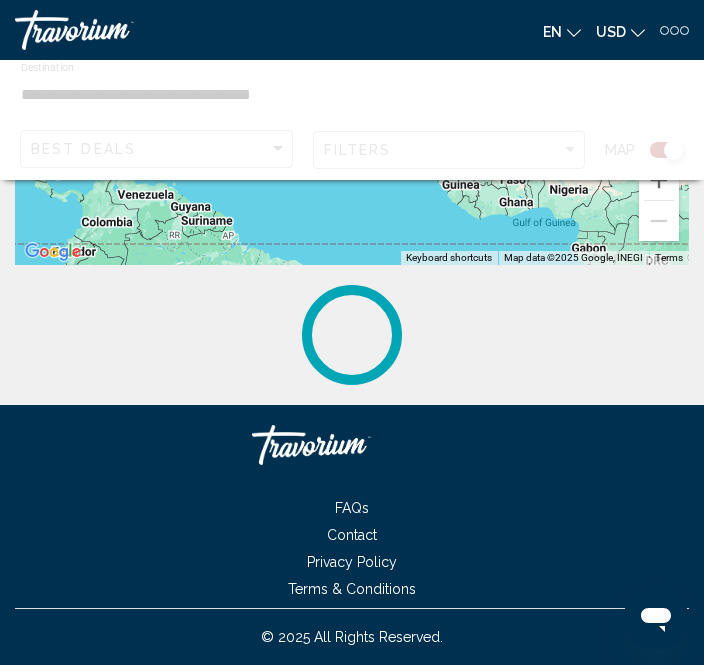 scroll, scrollTop: 0, scrollLeft: 0, axis: both 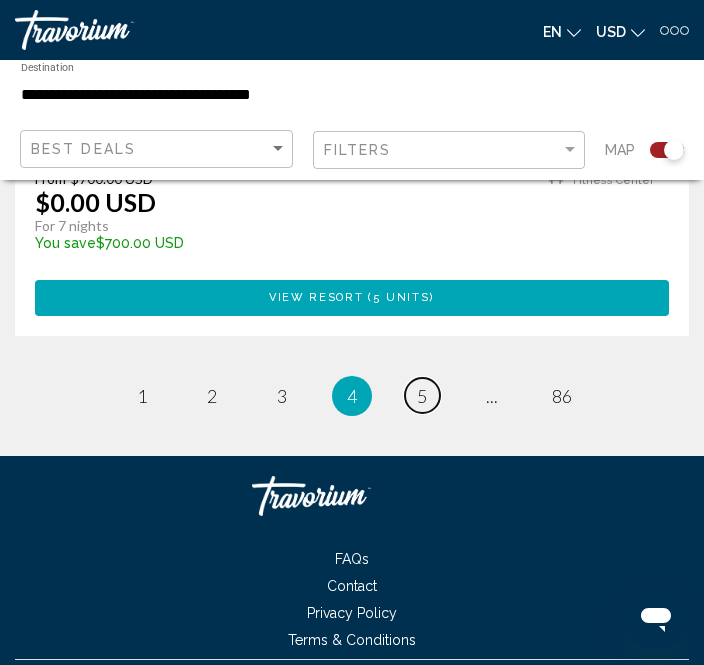 click on "5" at bounding box center (422, 396) 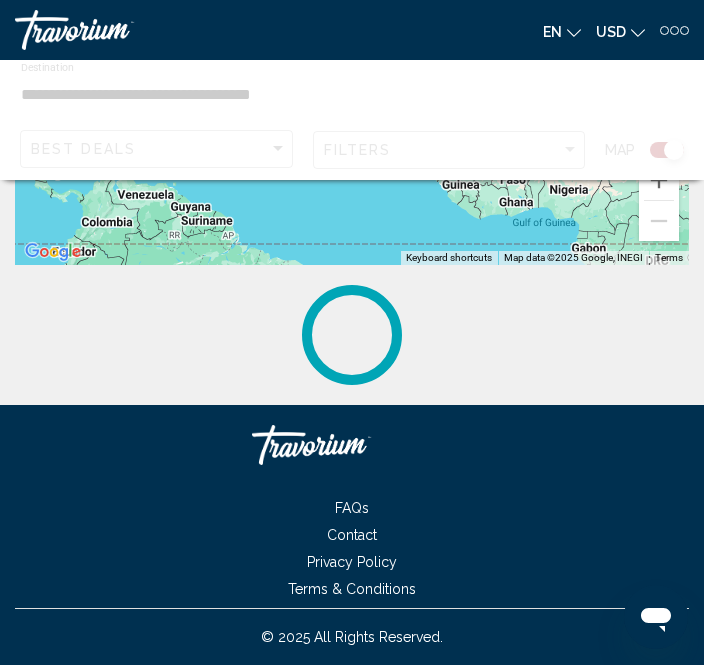 scroll, scrollTop: 0, scrollLeft: 0, axis: both 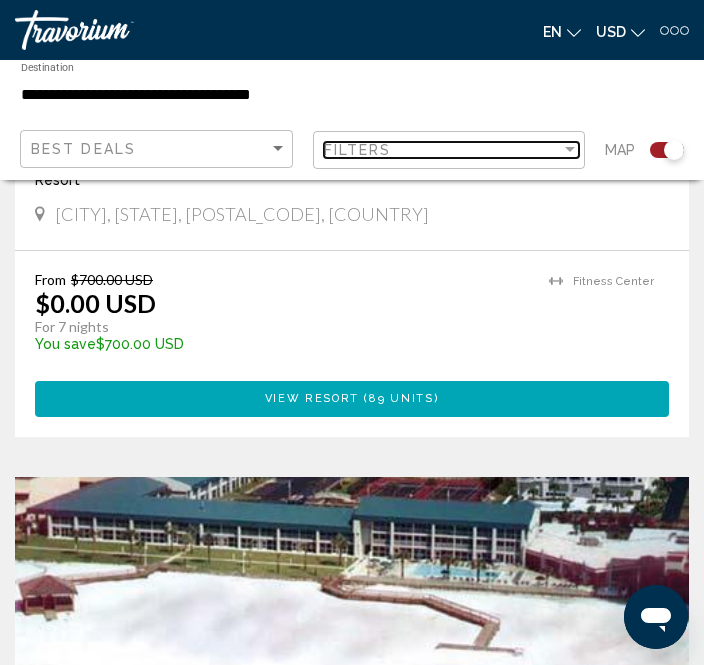 click at bounding box center (570, 150) 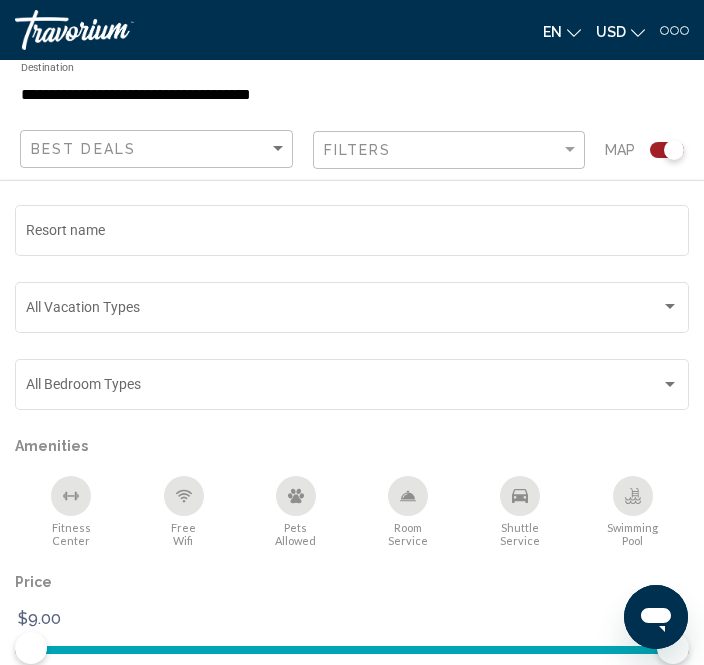 click at bounding box center (352, 388) 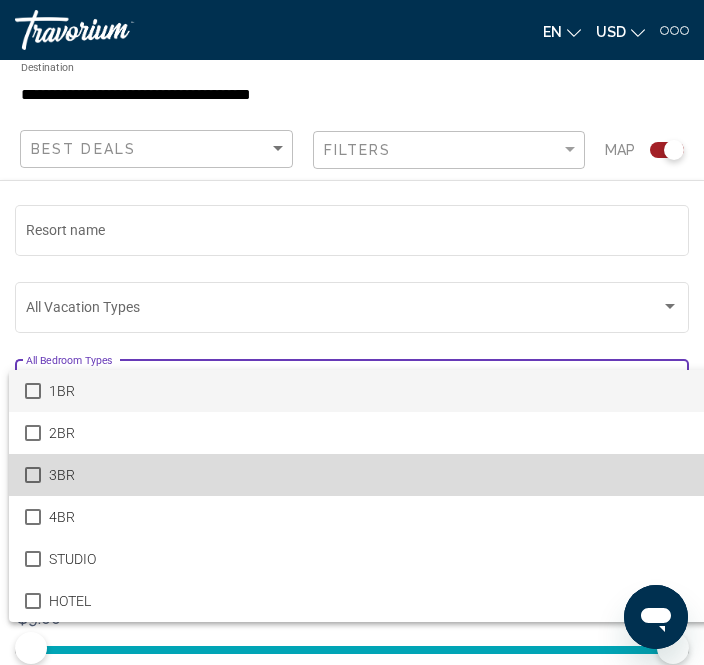 click on "3BR" at bounding box center (367, 475) 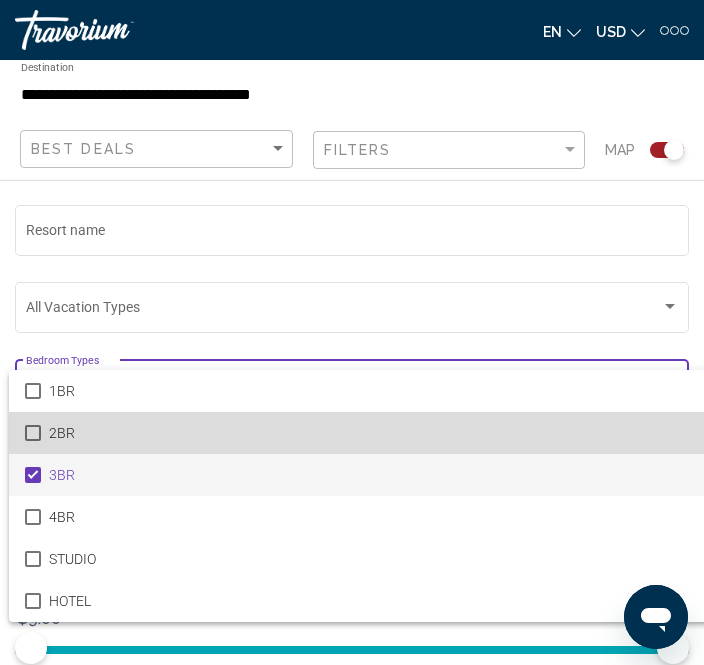 click on "2BR" at bounding box center (379, 433) 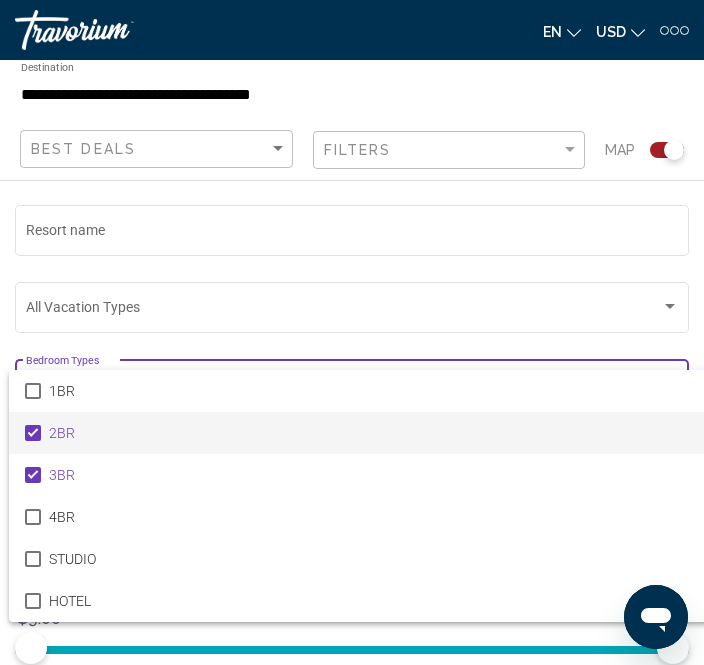 click at bounding box center [352, 332] 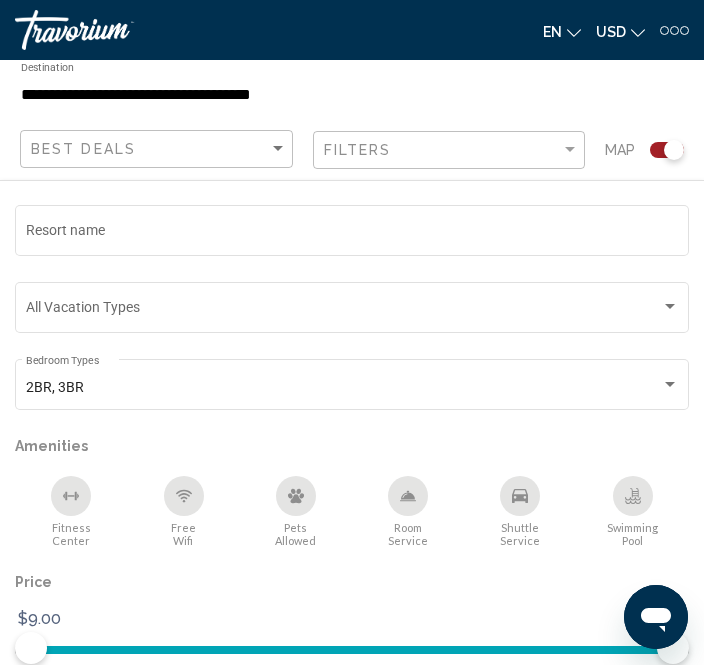 click at bounding box center [670, 306] 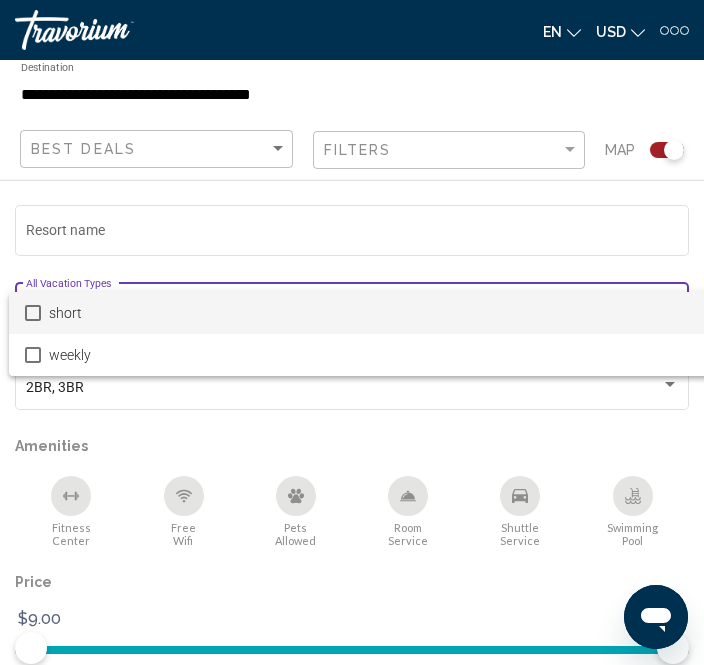 click on "short" at bounding box center (367, 313) 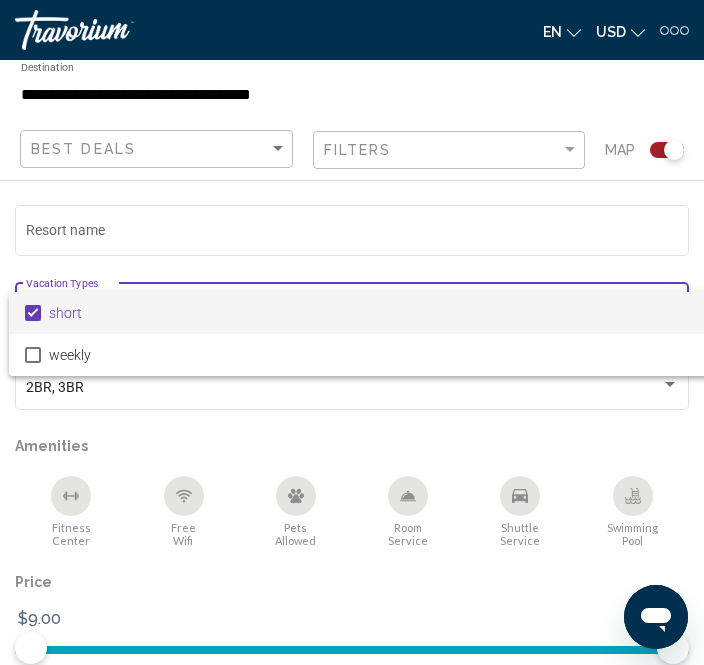 click at bounding box center [352, 332] 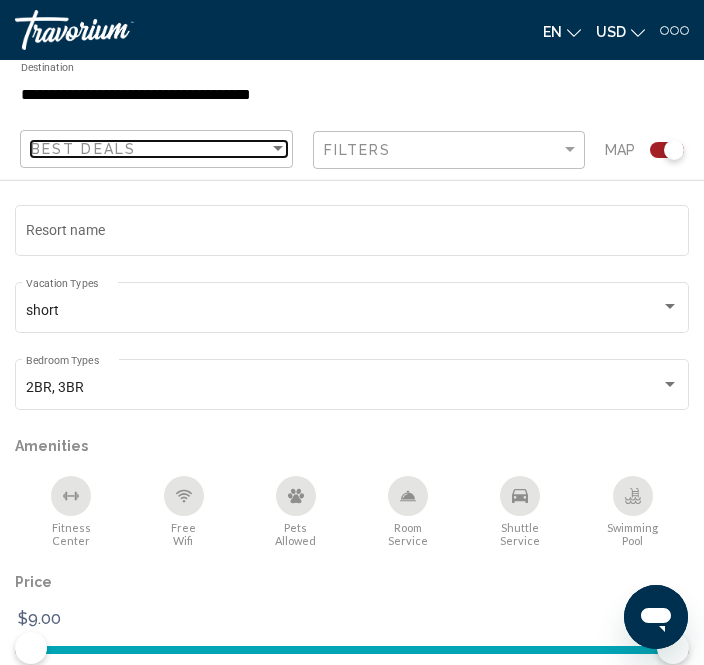 click on "Best Deals" at bounding box center (150, 149) 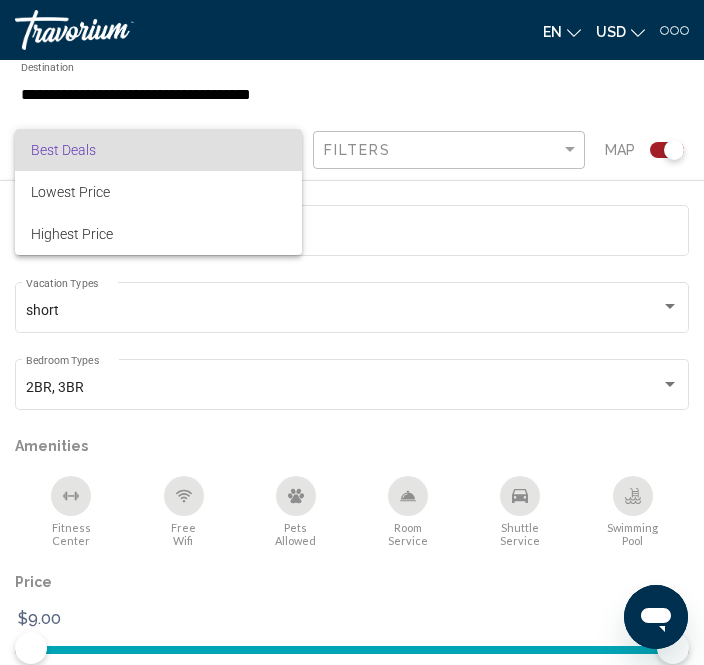 click at bounding box center (352, 332) 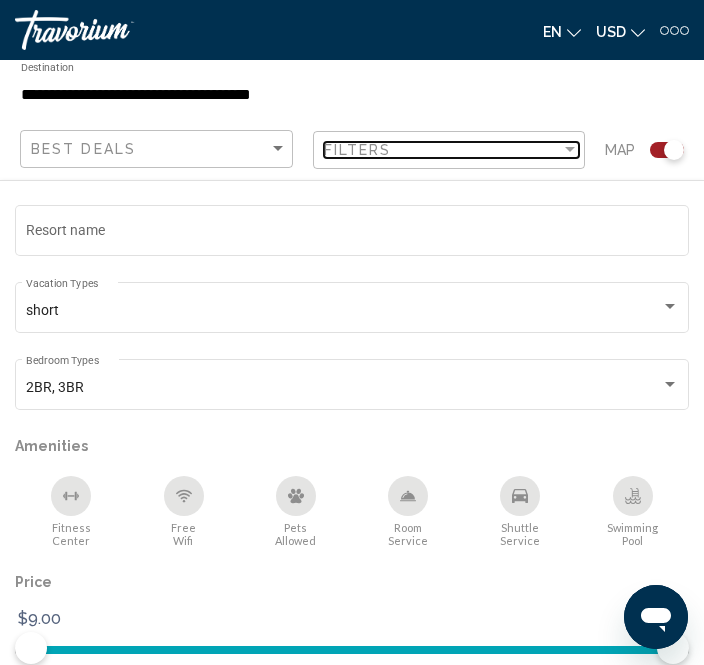 click at bounding box center (570, 150) 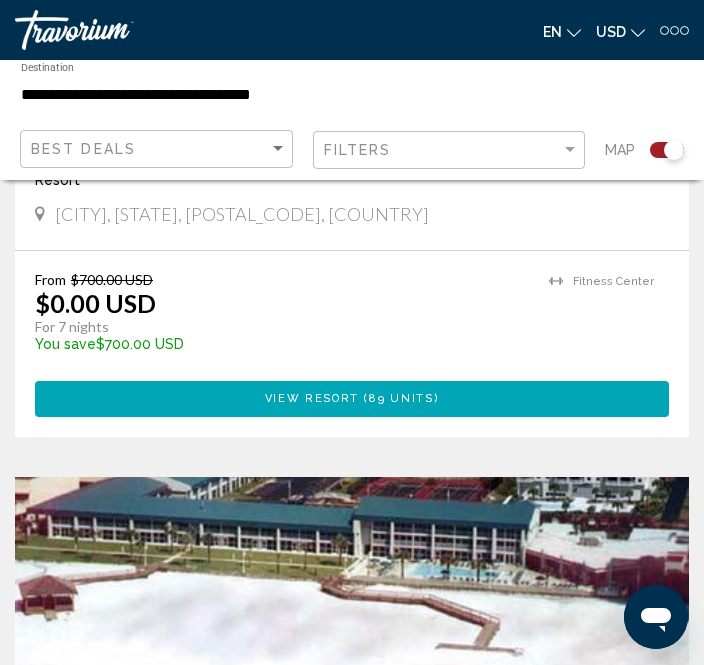 click on "( 89 units )" at bounding box center (399, 398) 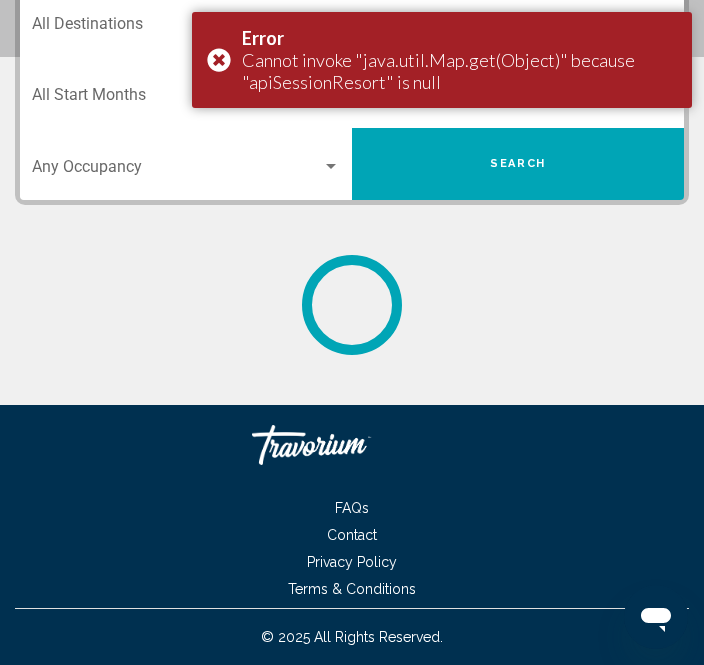 scroll, scrollTop: 0, scrollLeft: 0, axis: both 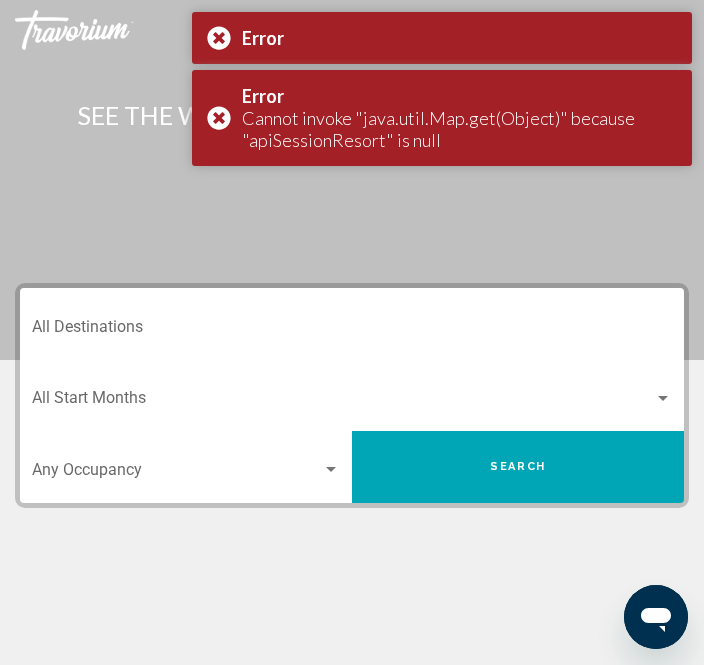 click on "Error" at bounding box center [442, 38] 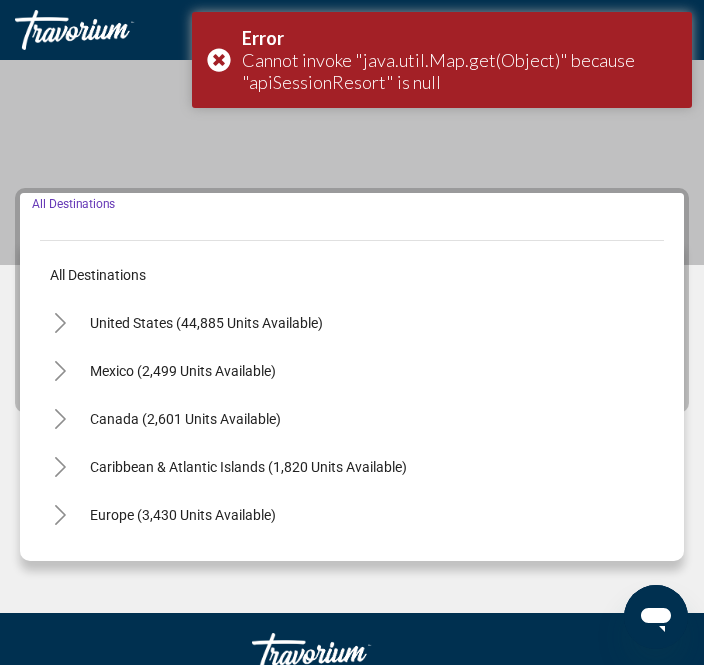 scroll, scrollTop: 218, scrollLeft: 0, axis: vertical 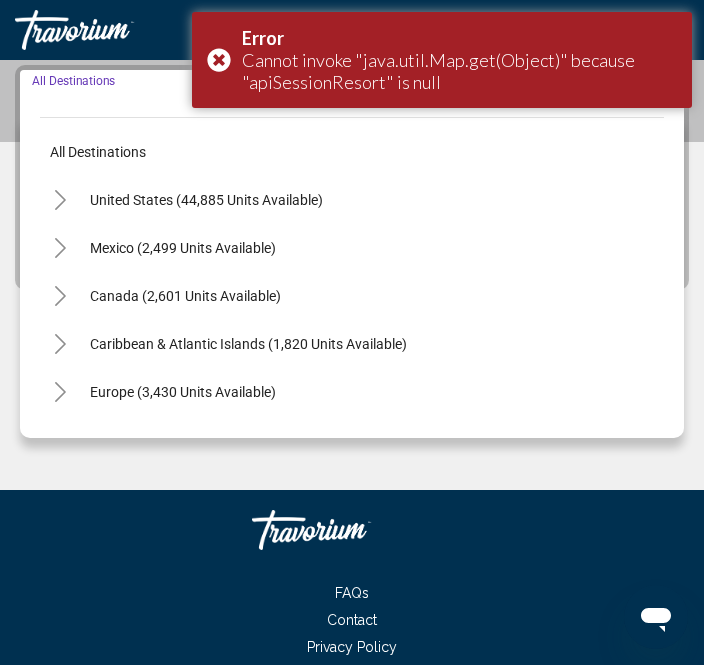 click on "Error   Cannot invoke "java.util.Map.get(Object)" because "apiSessionResort" is null" at bounding box center (442, 60) 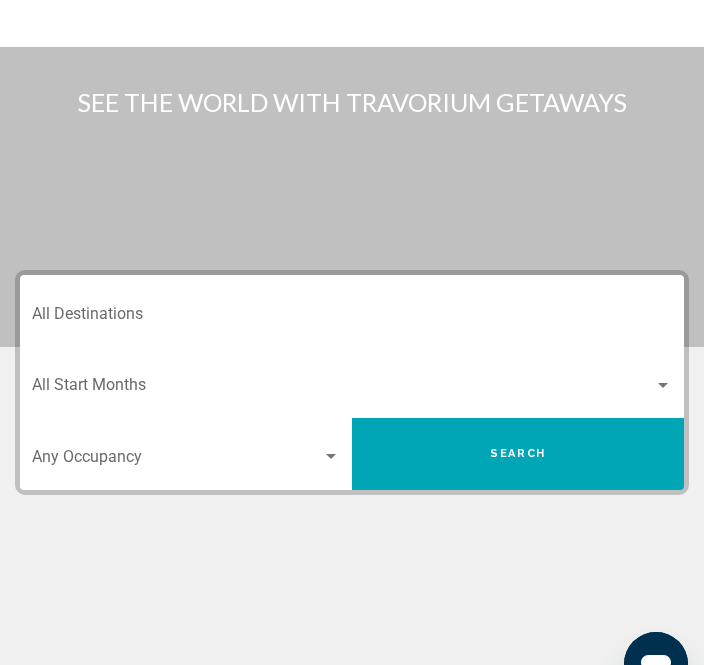 scroll, scrollTop: 0, scrollLeft: 0, axis: both 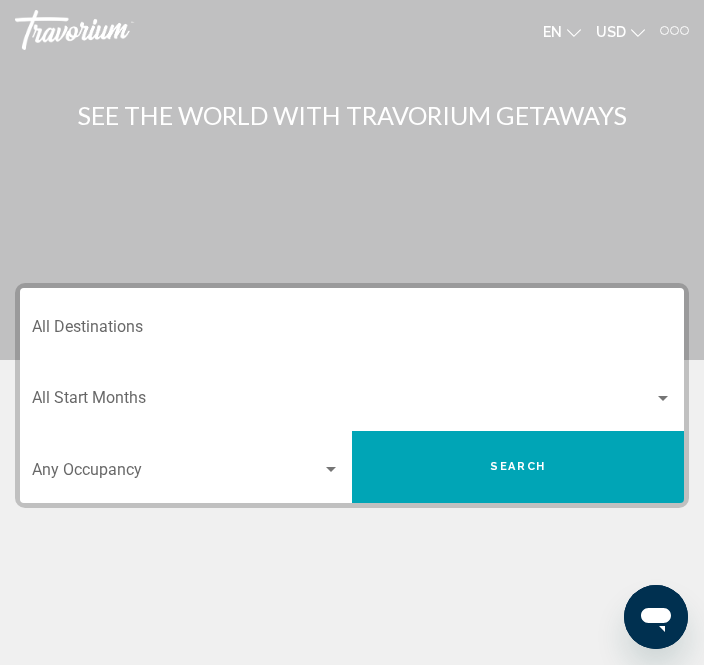 click at bounding box center [343, 402] 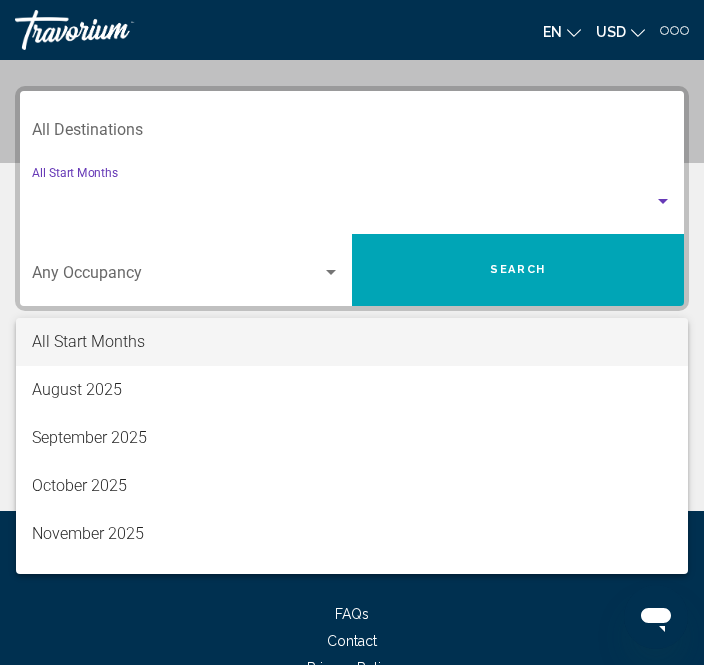 scroll, scrollTop: 218, scrollLeft: 0, axis: vertical 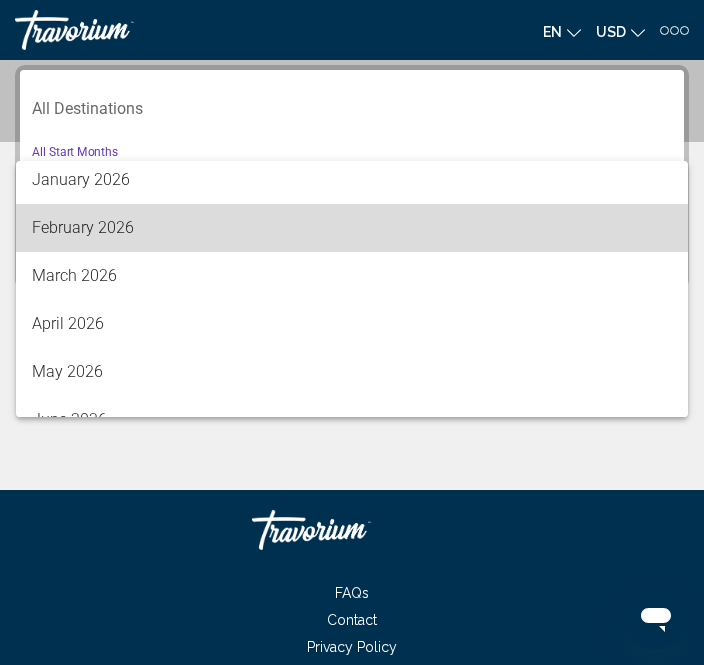 click on "February 2026" at bounding box center [352, 228] 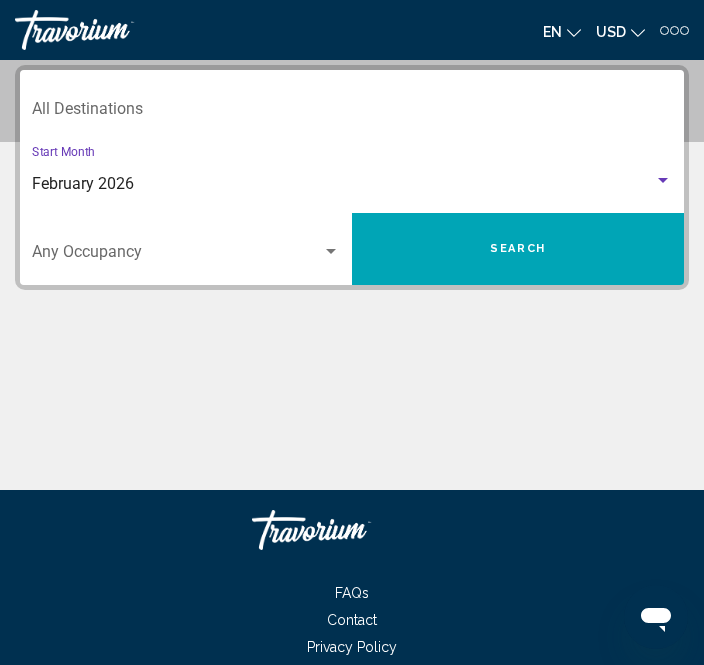 click on "Occupancy Any Occupancy" at bounding box center (186, 249) 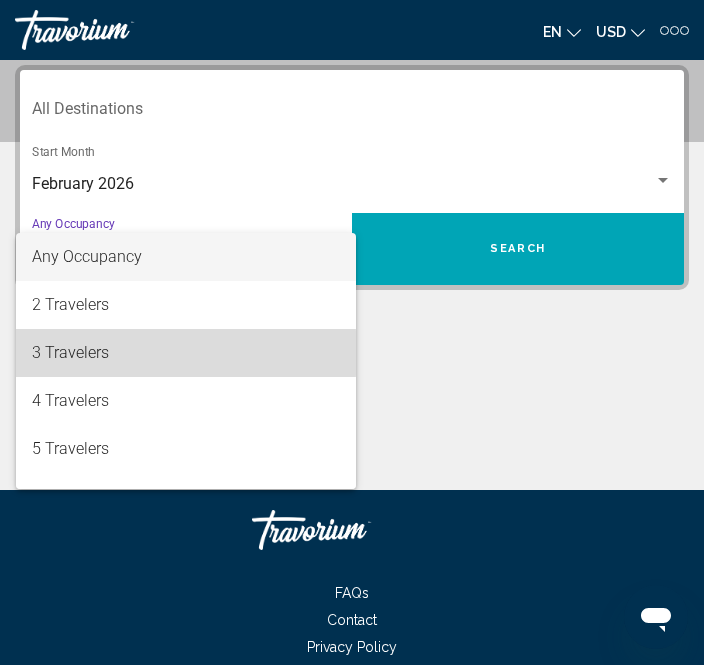 click on "3 Travelers" at bounding box center [186, 353] 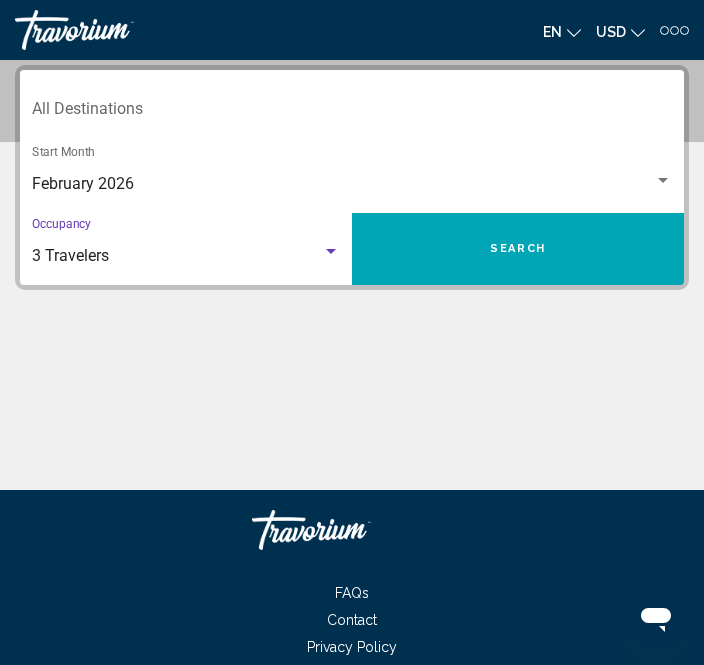 click at bounding box center (331, 252) 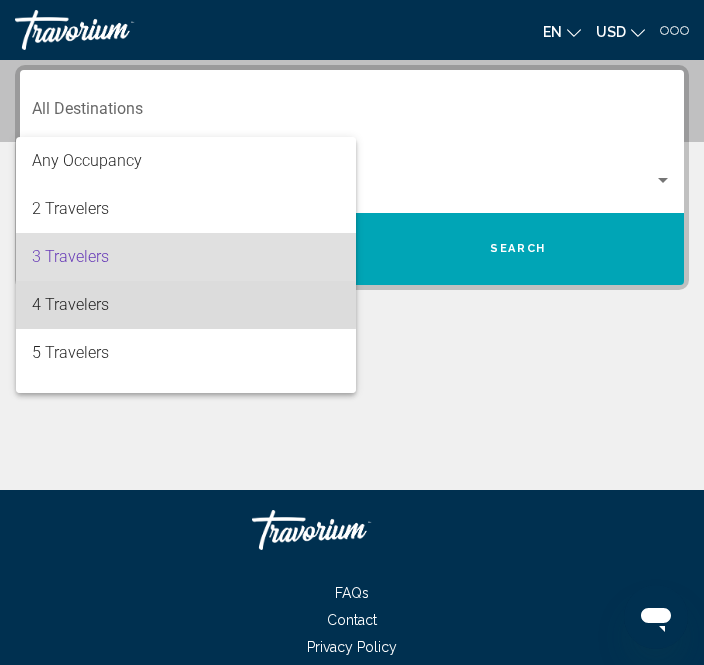 click on "4 Travelers" at bounding box center [186, 305] 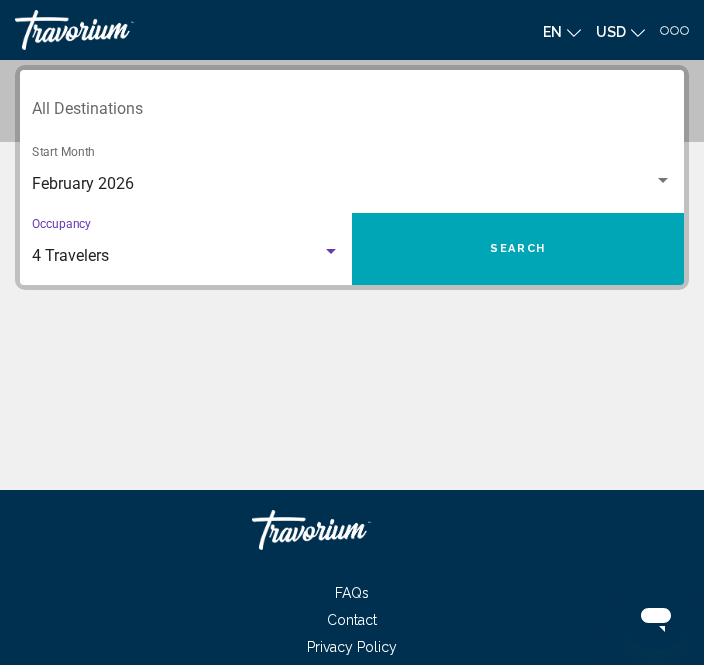 click on "Search" at bounding box center [518, 248] 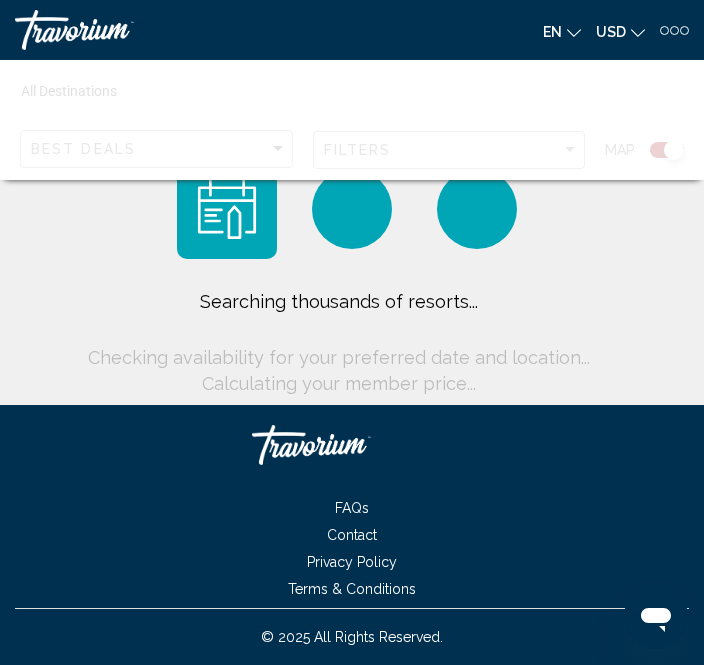 scroll, scrollTop: 64, scrollLeft: 0, axis: vertical 